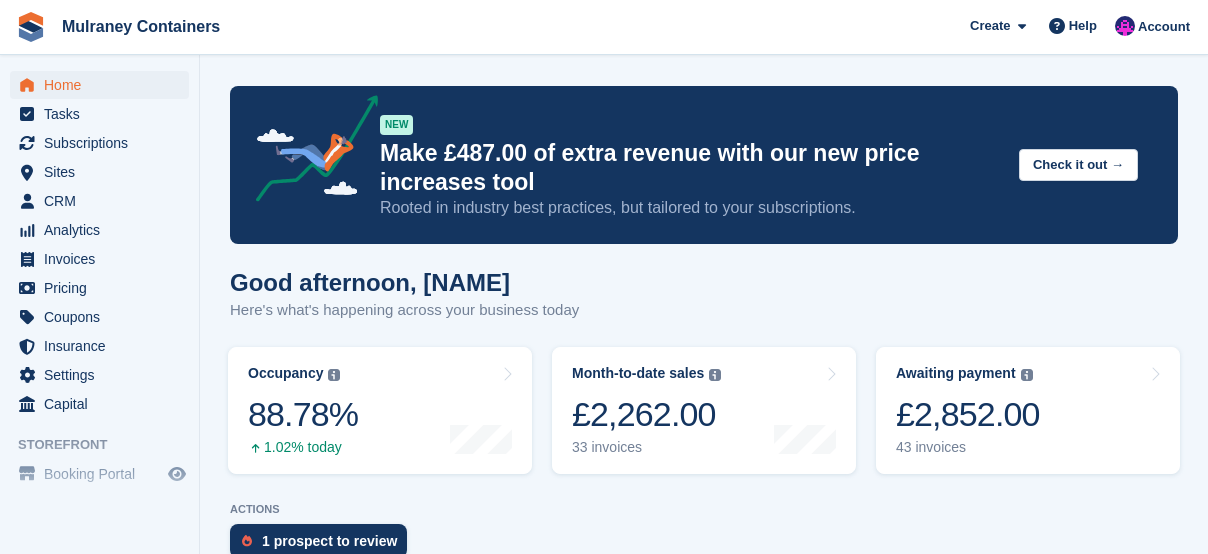scroll, scrollTop: 0, scrollLeft: 0, axis: both 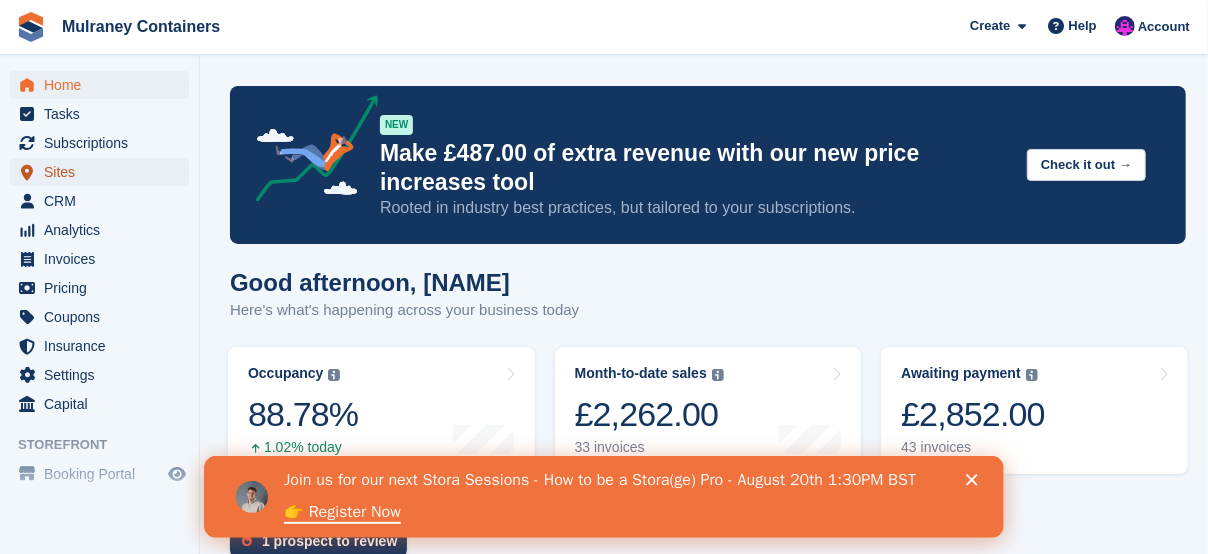 click on "Sites" at bounding box center (104, 172) 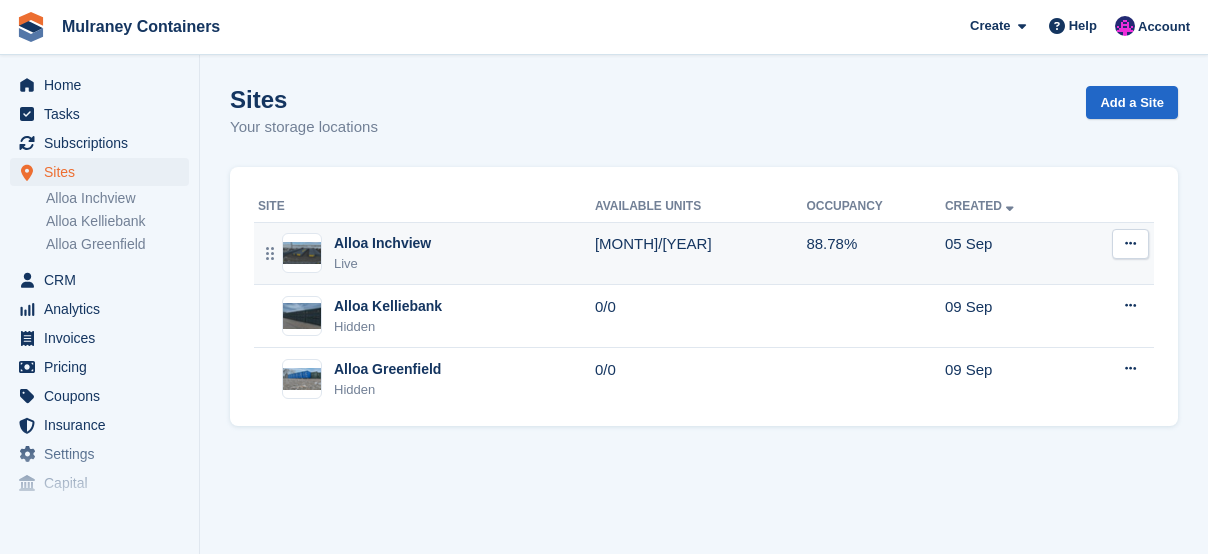scroll, scrollTop: 0, scrollLeft: 0, axis: both 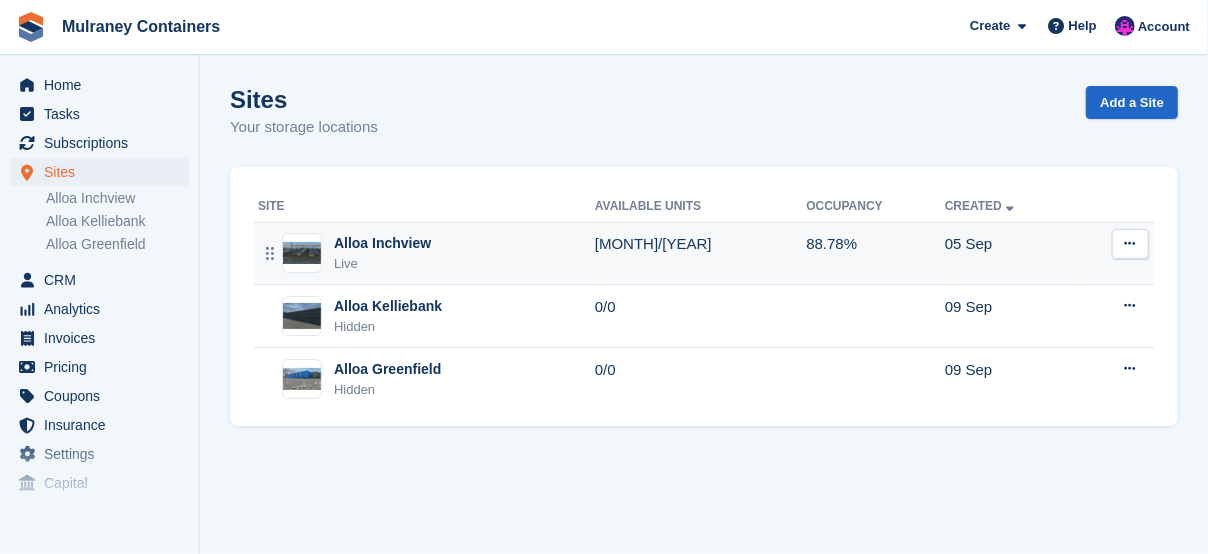 click on "Alloa Inchview" at bounding box center [382, 243] 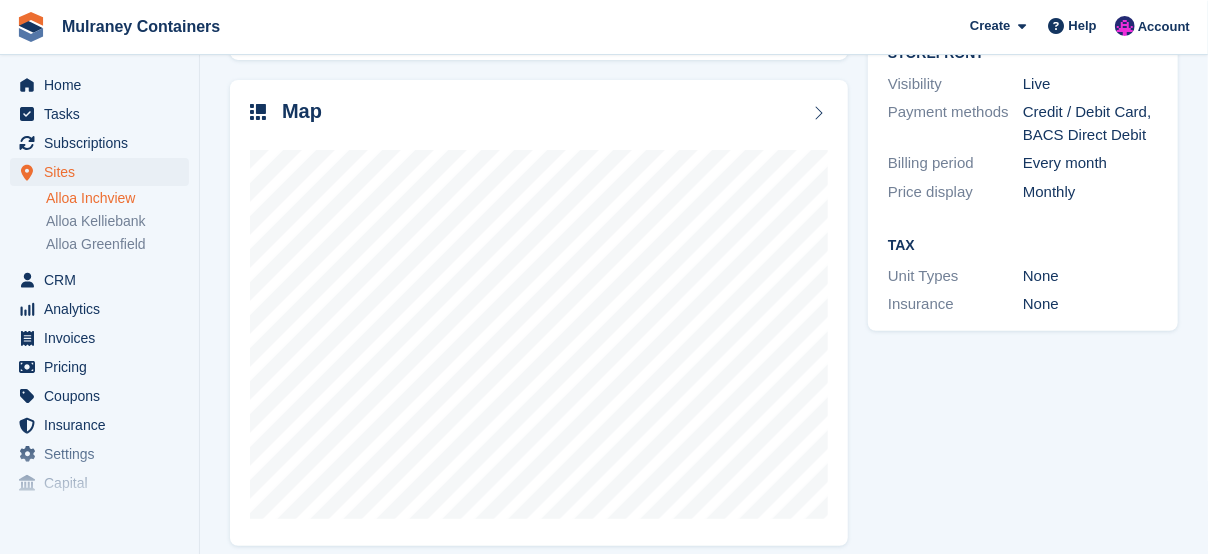 scroll, scrollTop: 298, scrollLeft: 0, axis: vertical 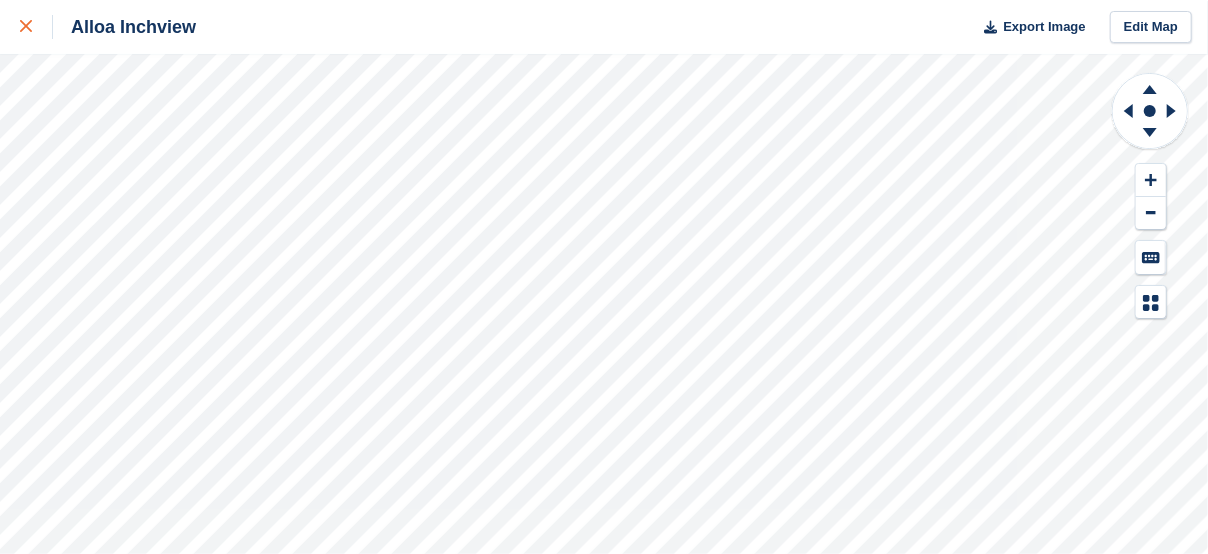 click at bounding box center (36, 27) 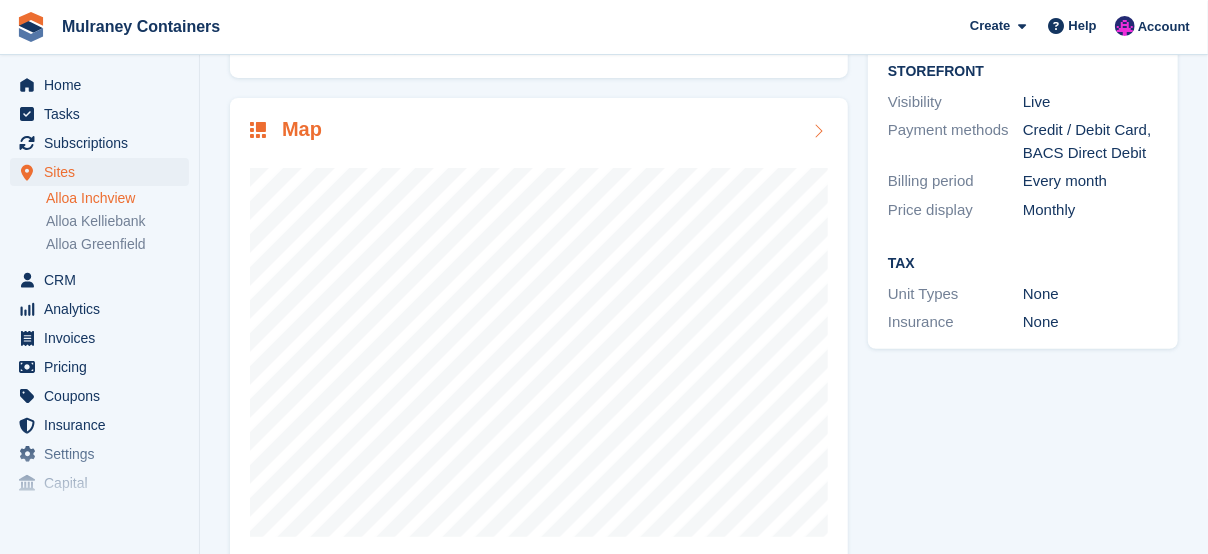 scroll, scrollTop: 298, scrollLeft: 0, axis: vertical 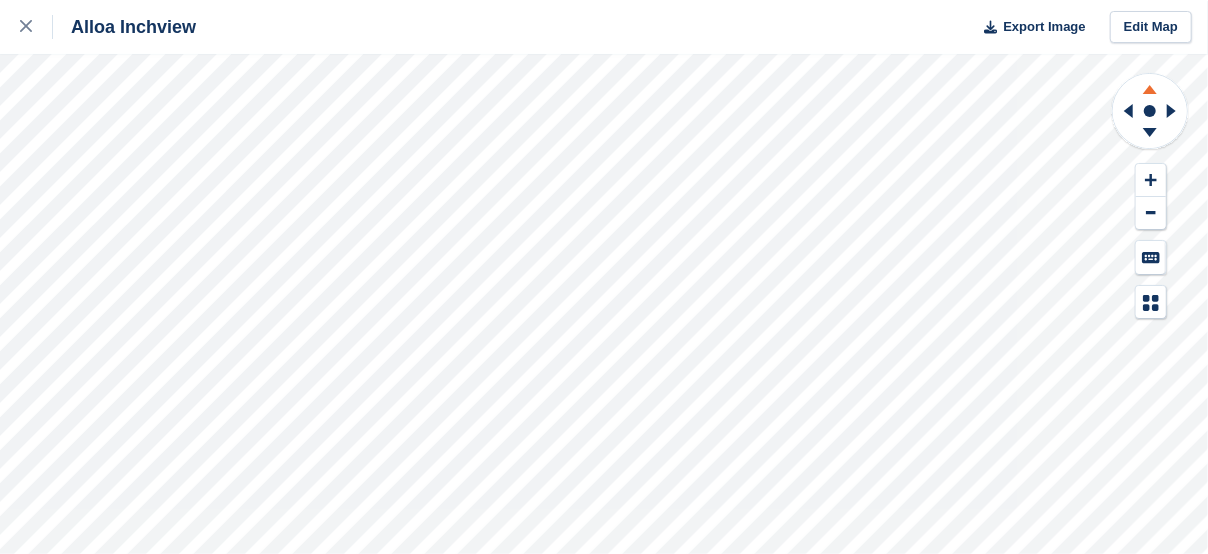 click 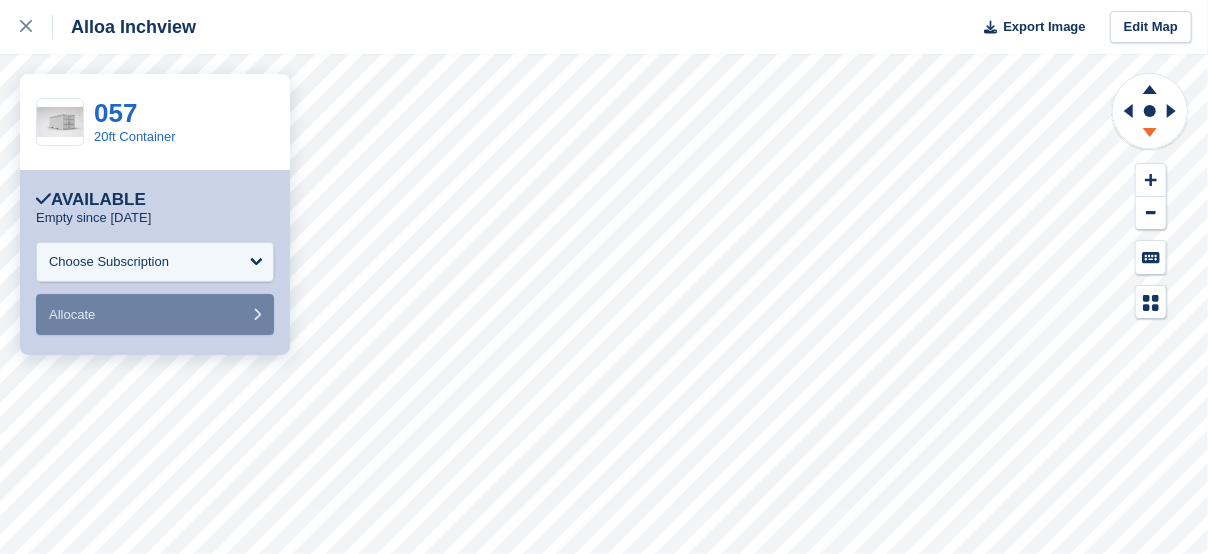 click 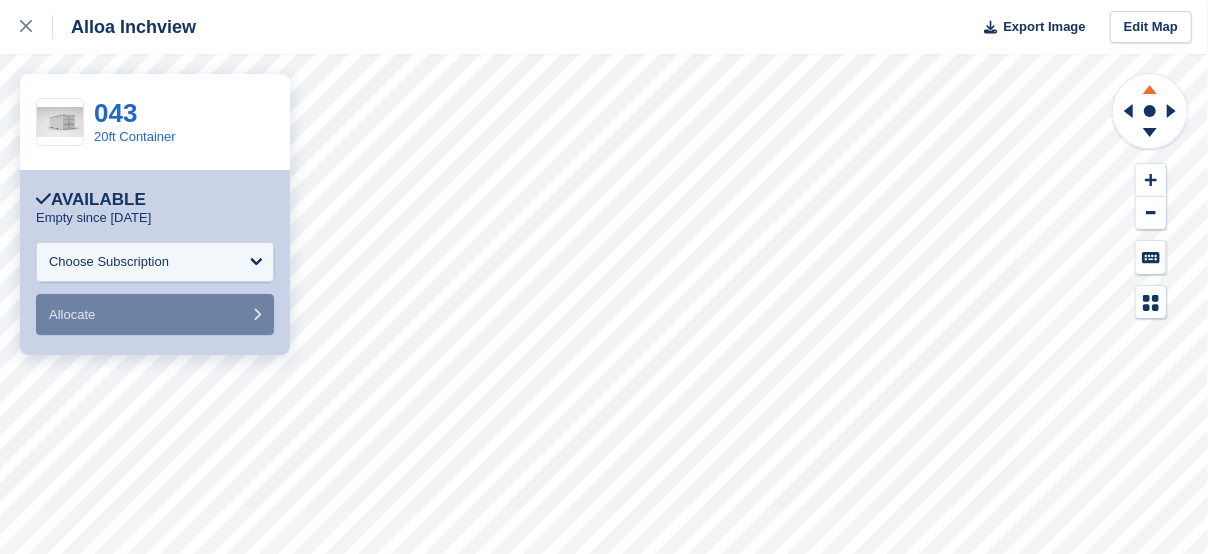 click 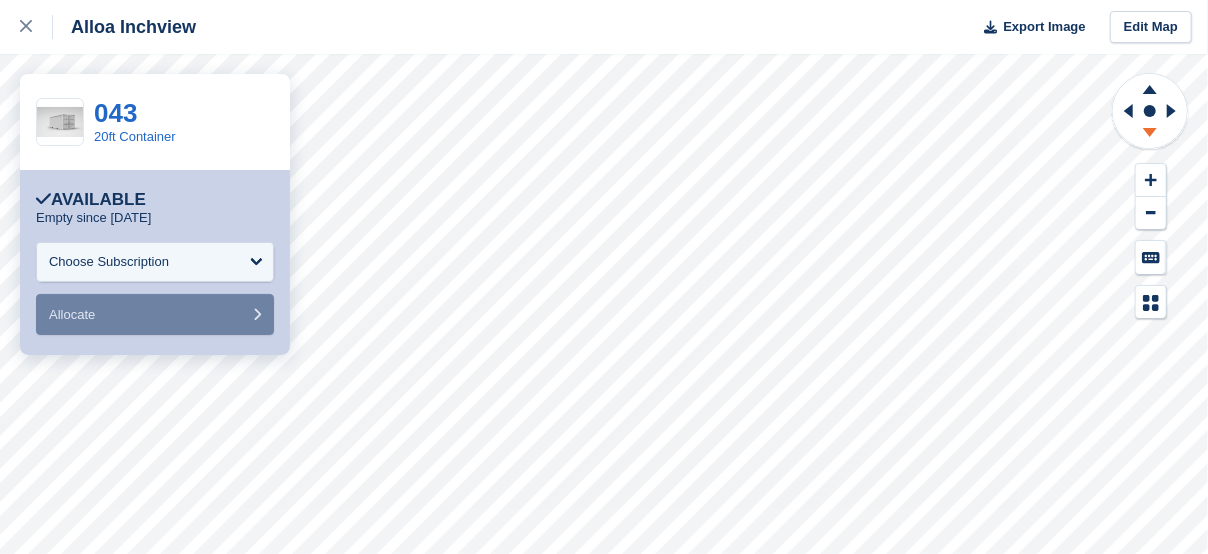 click 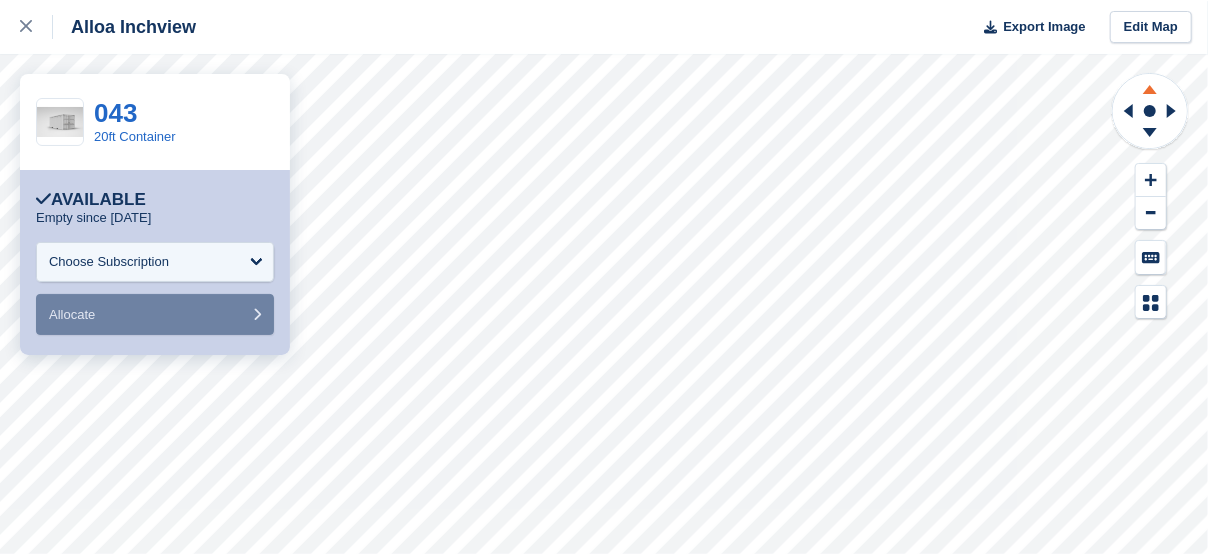 click 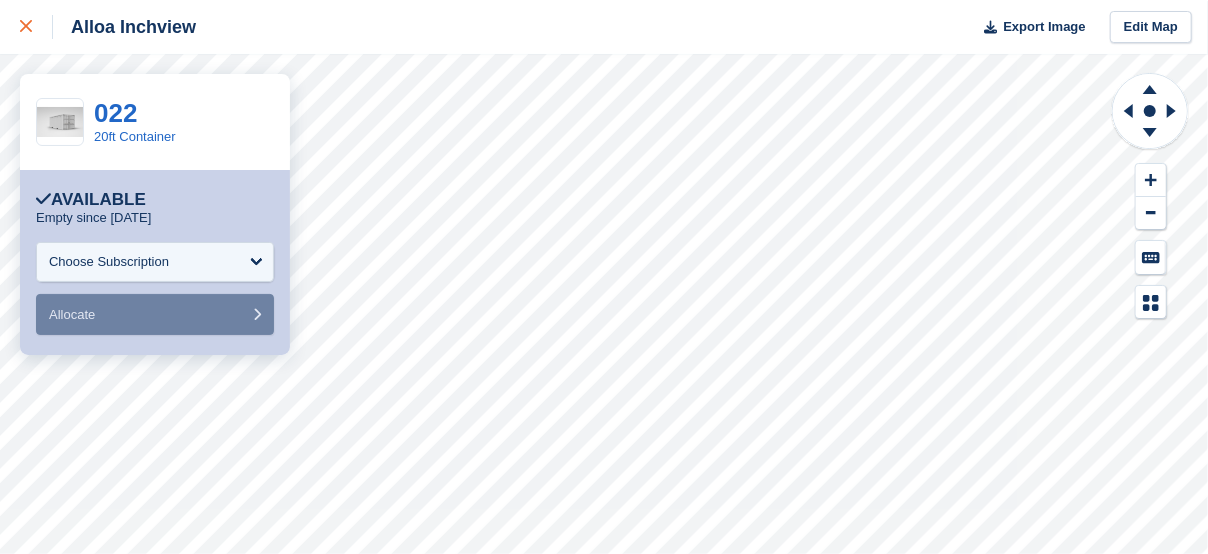 click 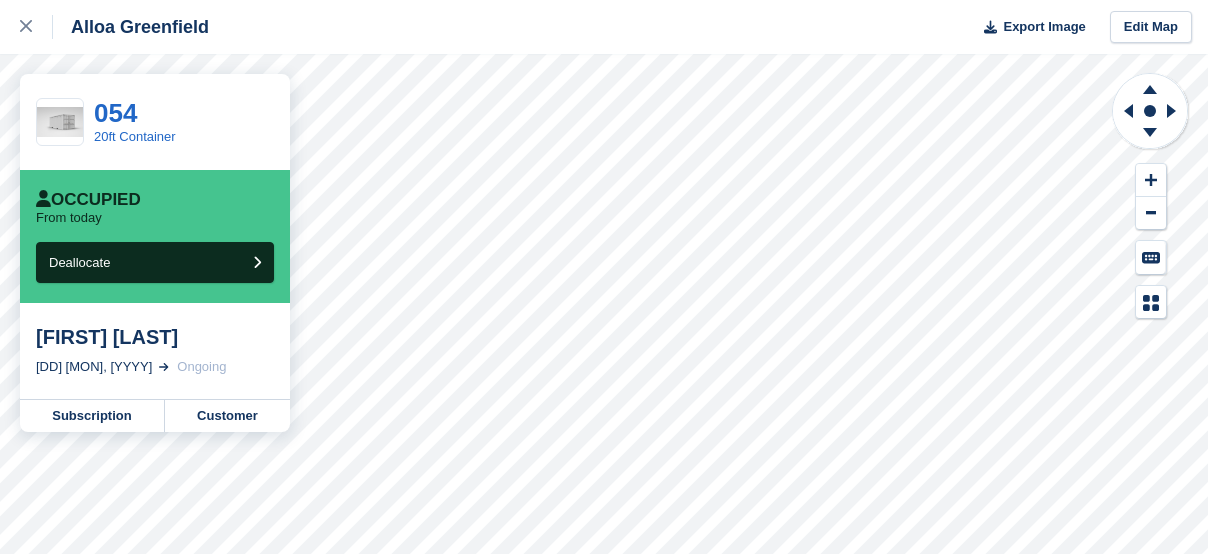 scroll, scrollTop: 0, scrollLeft: 0, axis: both 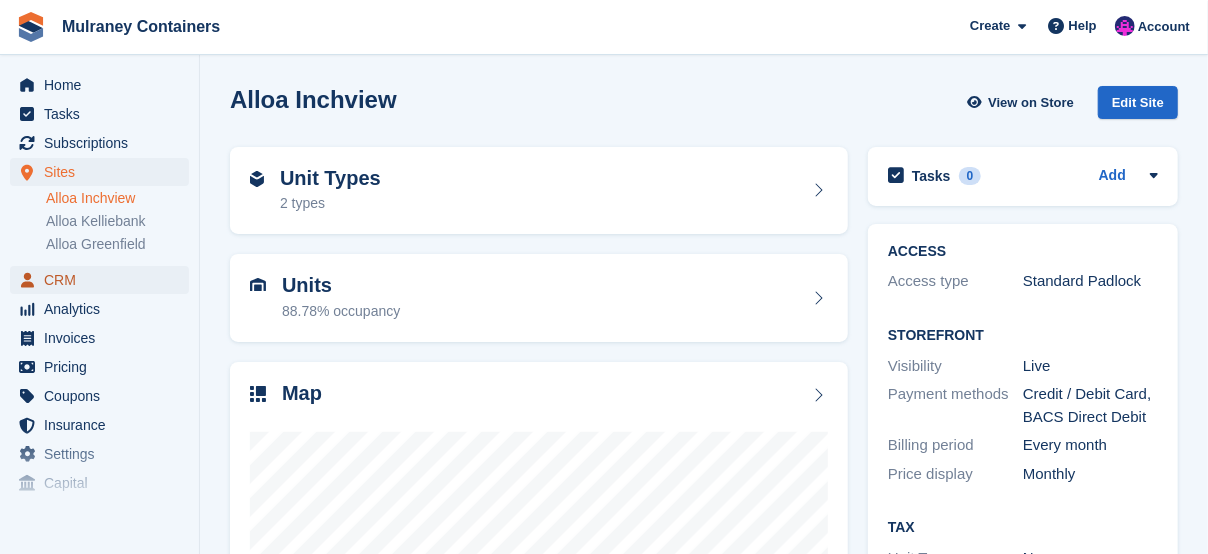 click on "CRM" at bounding box center [104, 280] 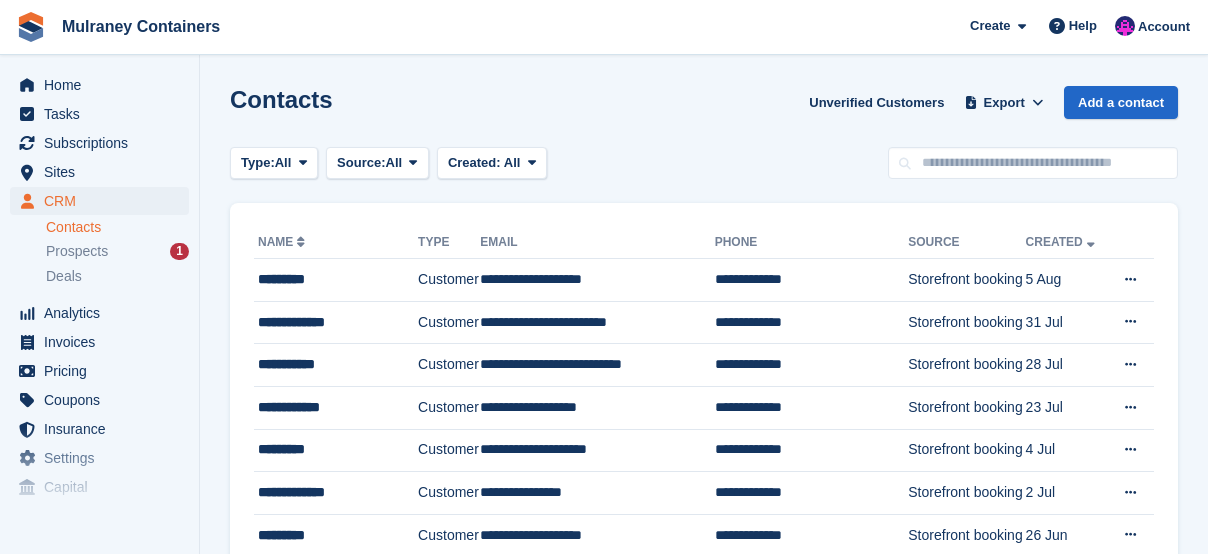 scroll, scrollTop: 0, scrollLeft: 0, axis: both 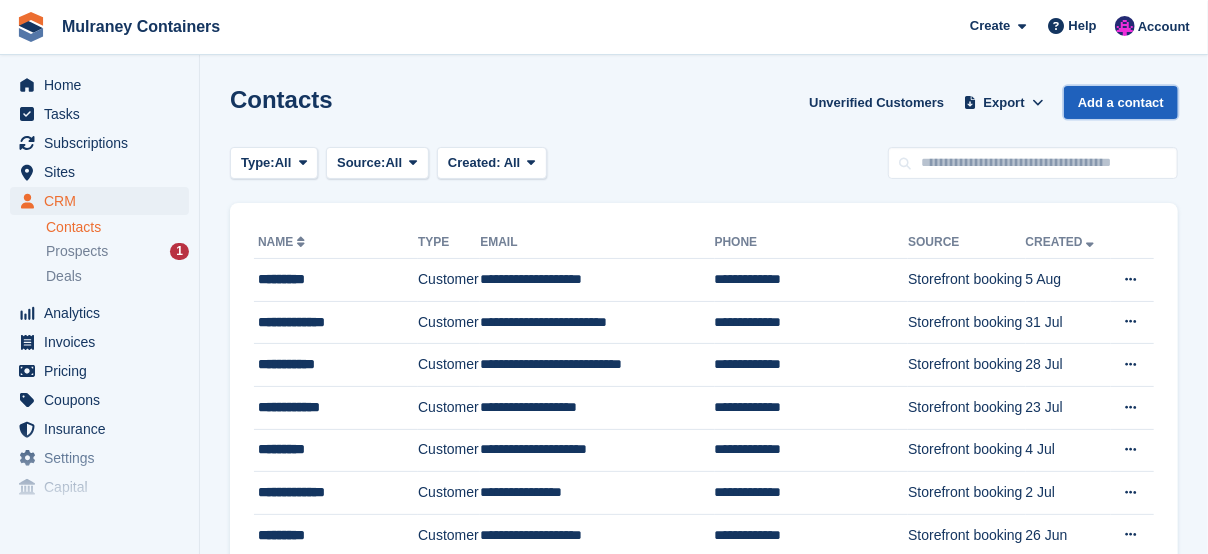 click on "Add a contact" at bounding box center [1121, 102] 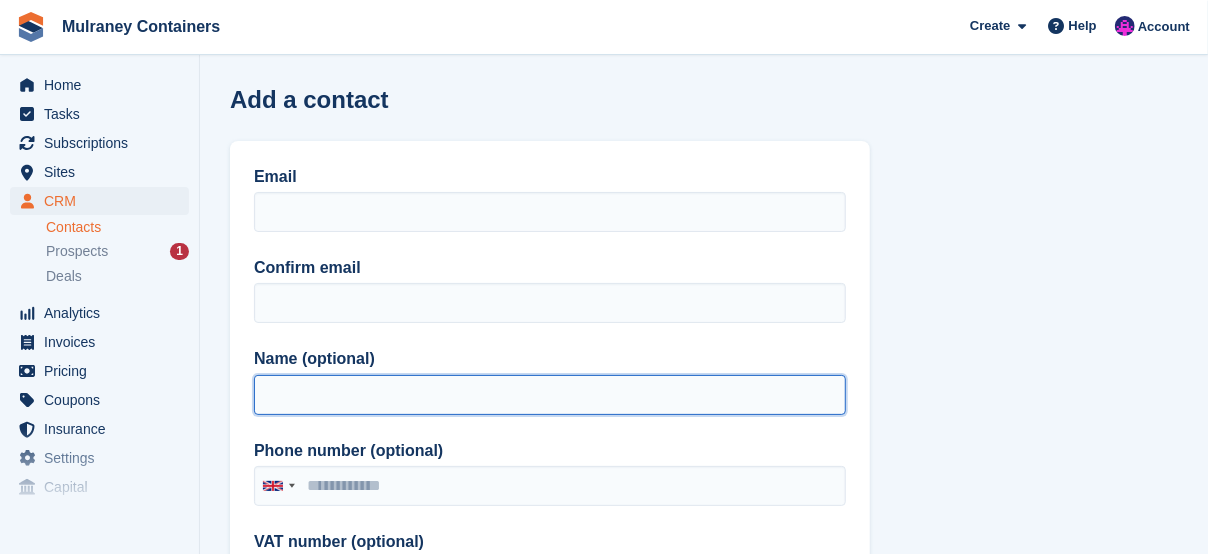 click on "Name (optional)" at bounding box center (550, 395) 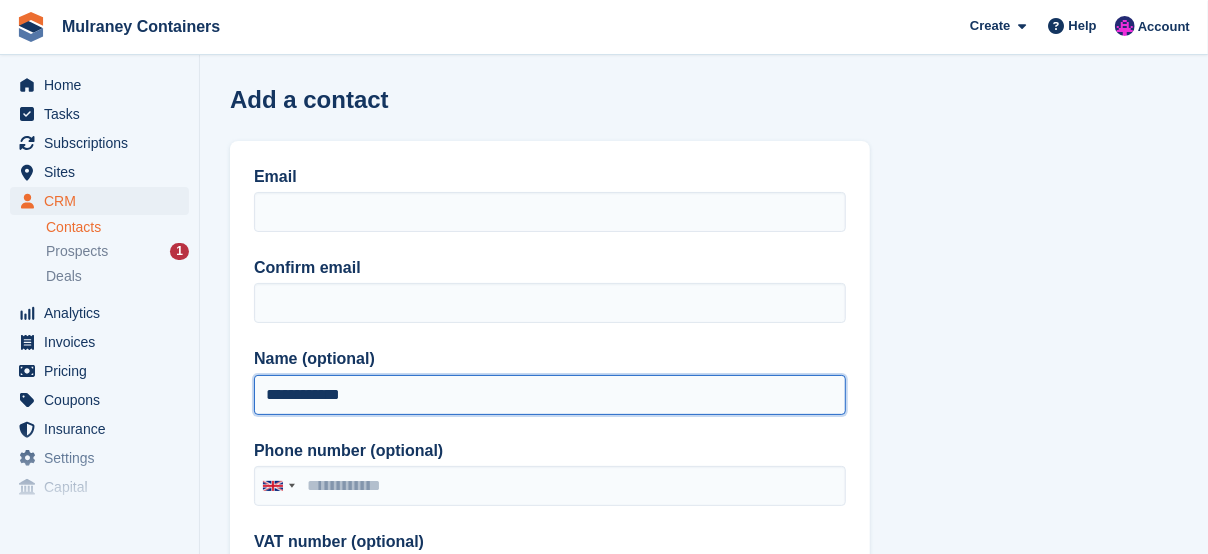 type on "**********" 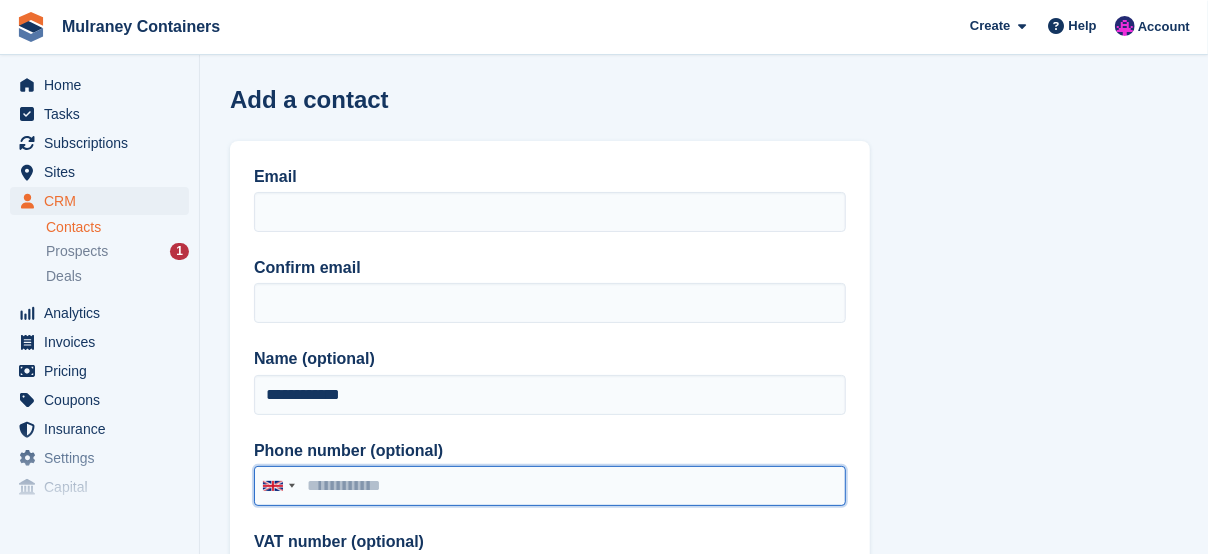 click on "Phone number (optional)" at bounding box center (550, 486) 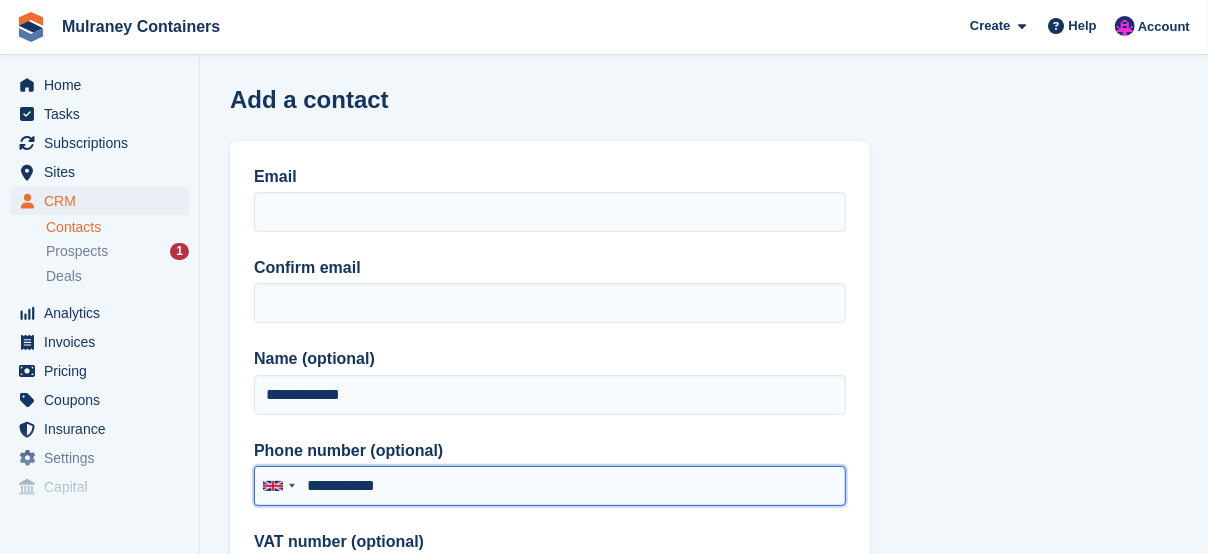 type on "**********" 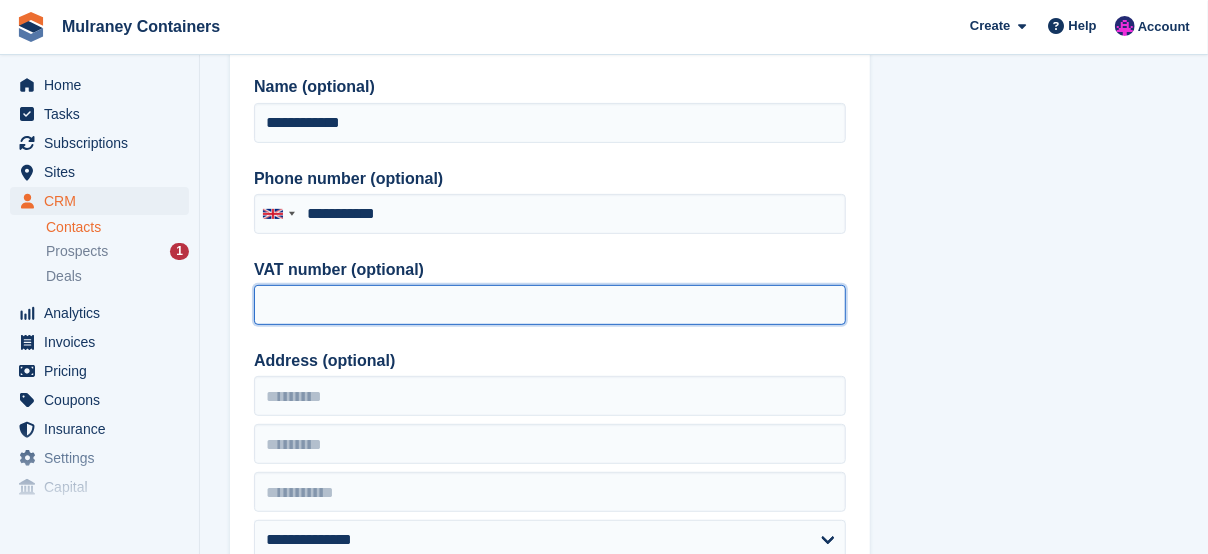 scroll, scrollTop: 0, scrollLeft: 0, axis: both 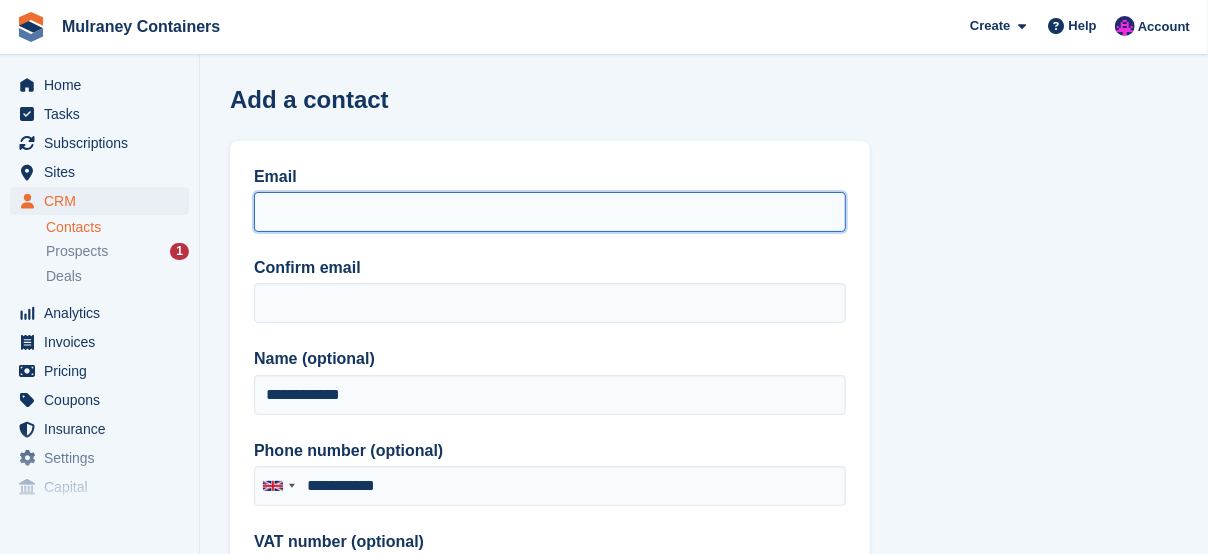 click on "Email" at bounding box center (550, 212) 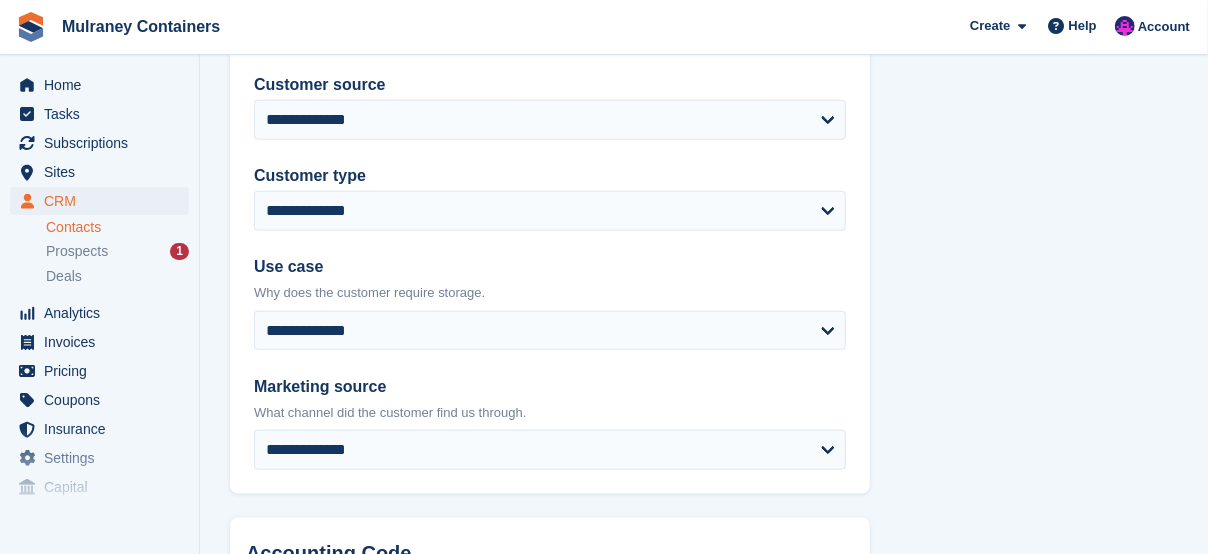 scroll, scrollTop: 933, scrollLeft: 0, axis: vertical 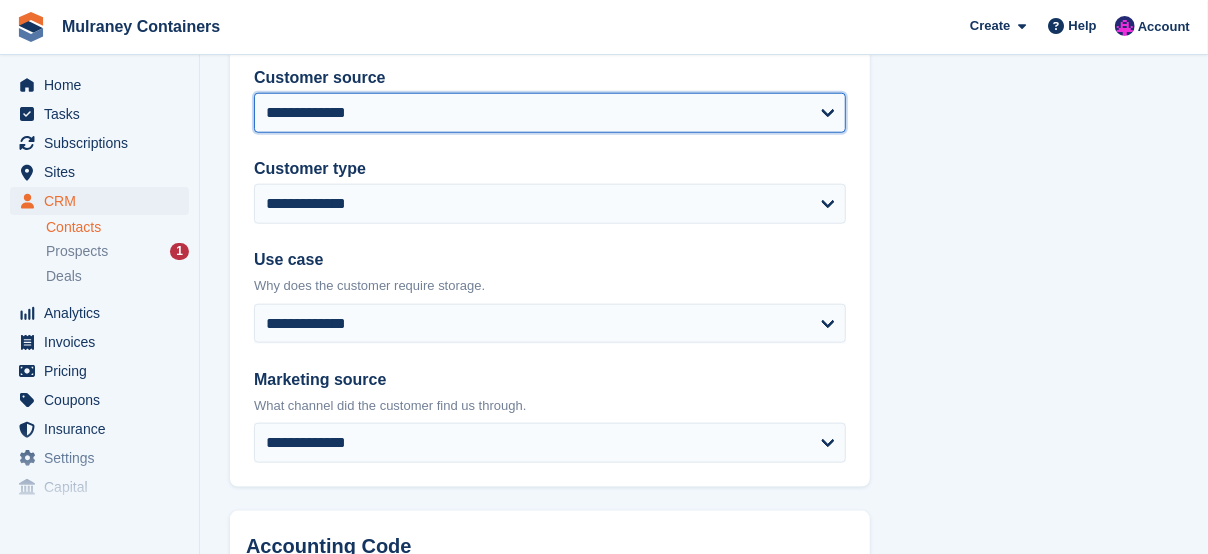 click on "**********" at bounding box center [550, 113] 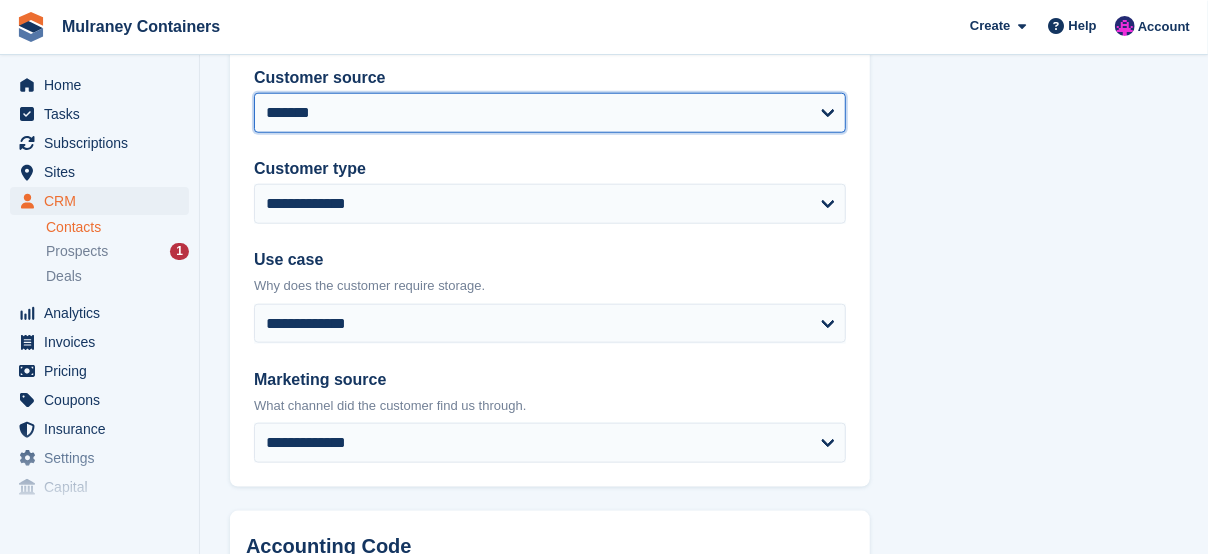 click on "**********" at bounding box center [550, 113] 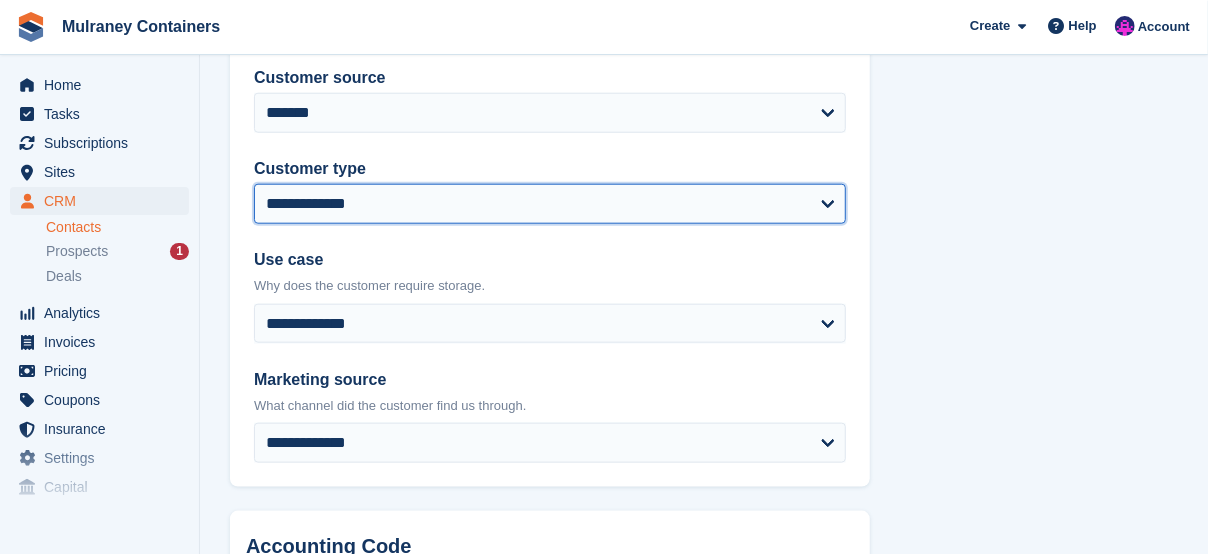 click on "**********" at bounding box center (550, 204) 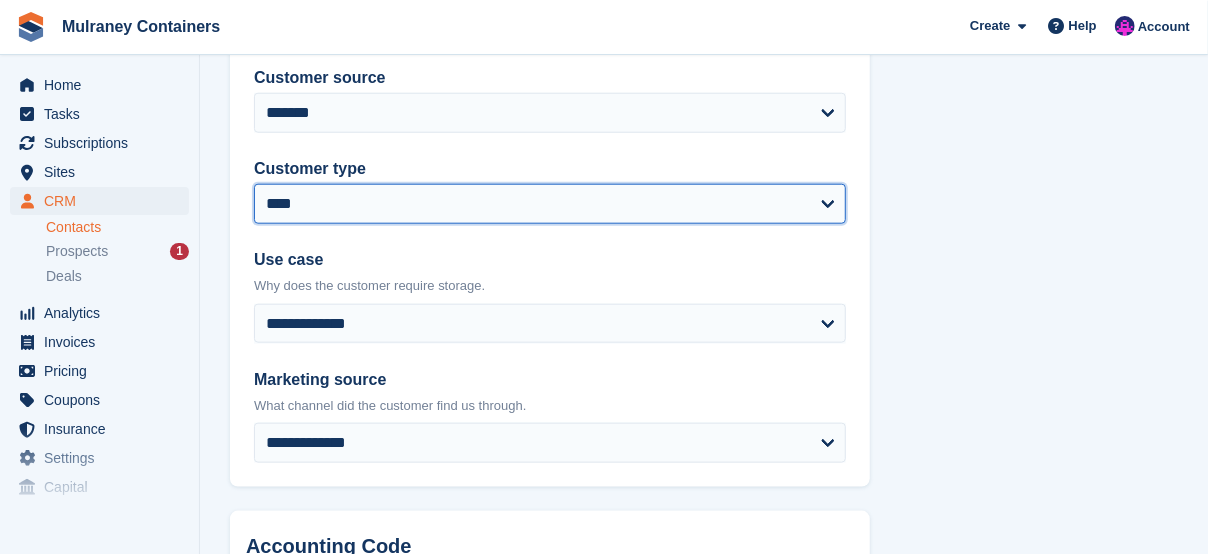 click on "**********" at bounding box center (550, 204) 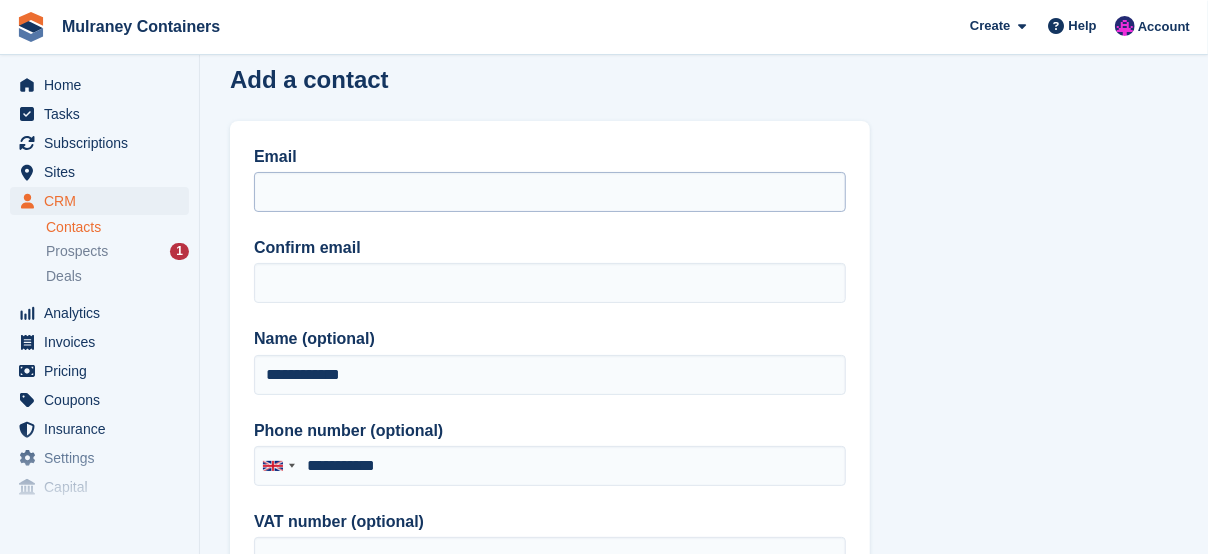 scroll, scrollTop: 0, scrollLeft: 0, axis: both 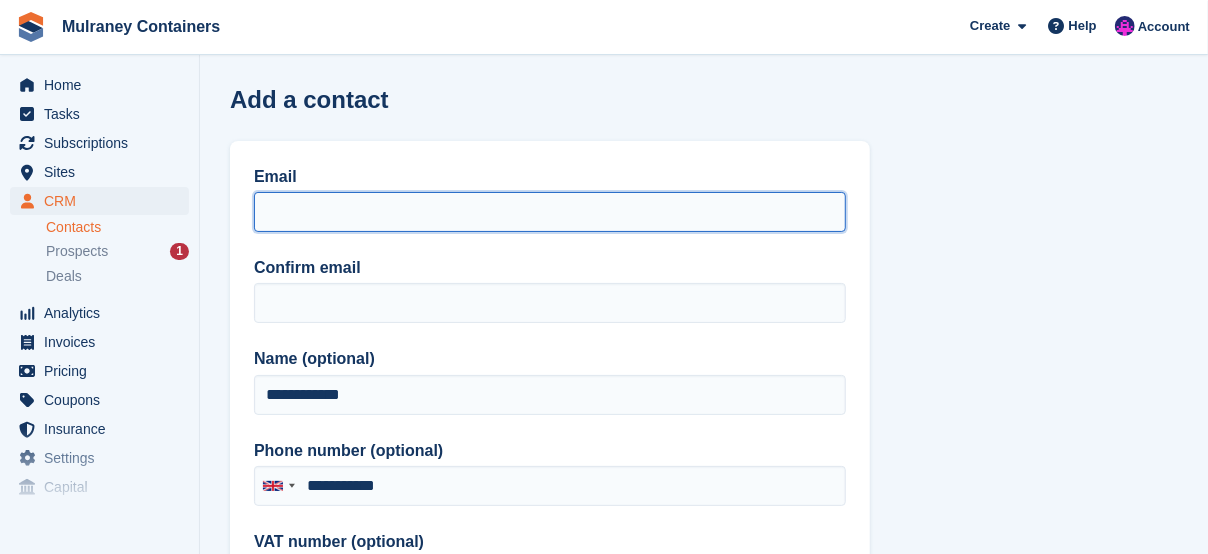 click on "Email" at bounding box center [550, 212] 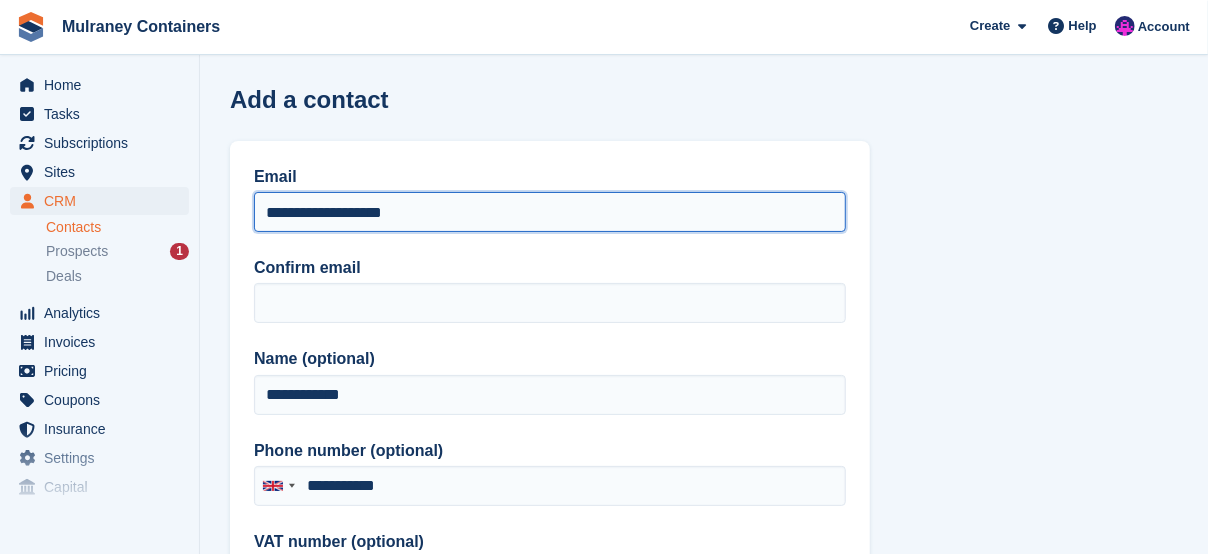 type on "**********" 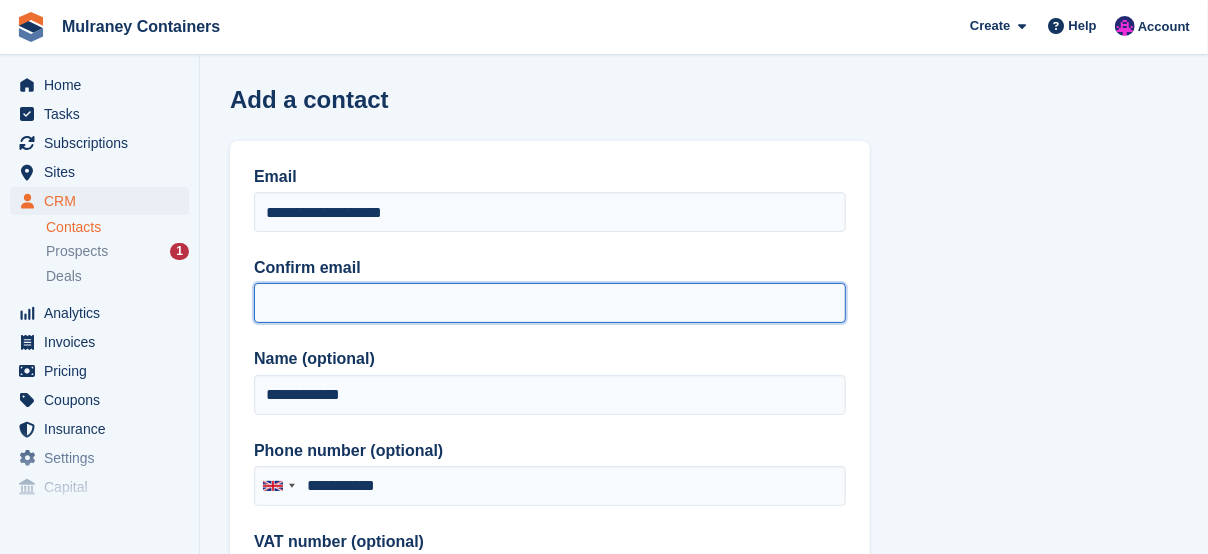 click on "Confirm email" at bounding box center (550, 303) 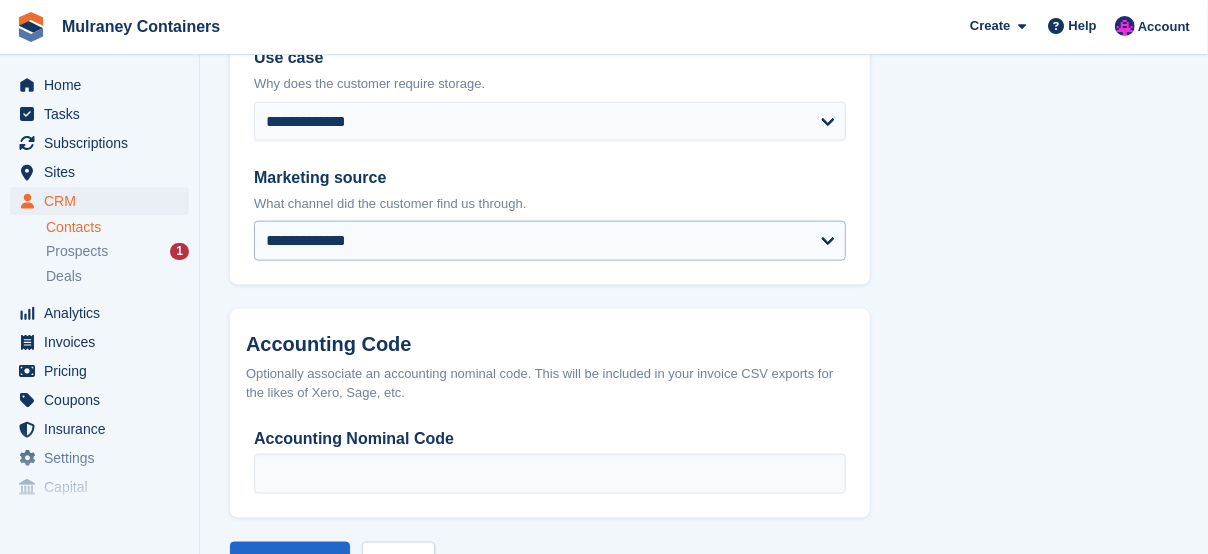 scroll, scrollTop: 1207, scrollLeft: 0, axis: vertical 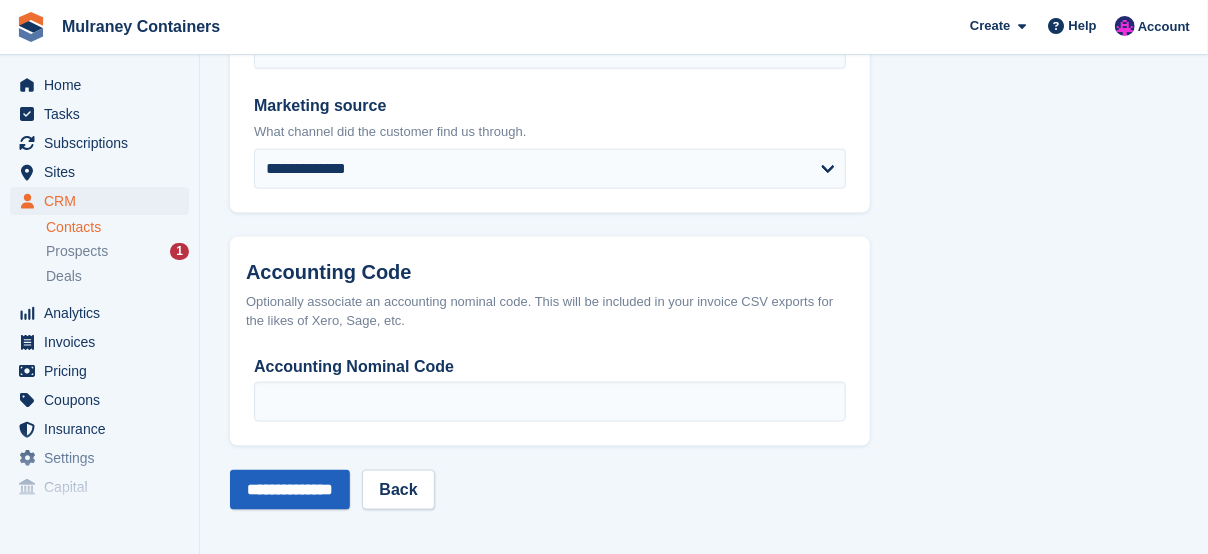 type on "**********" 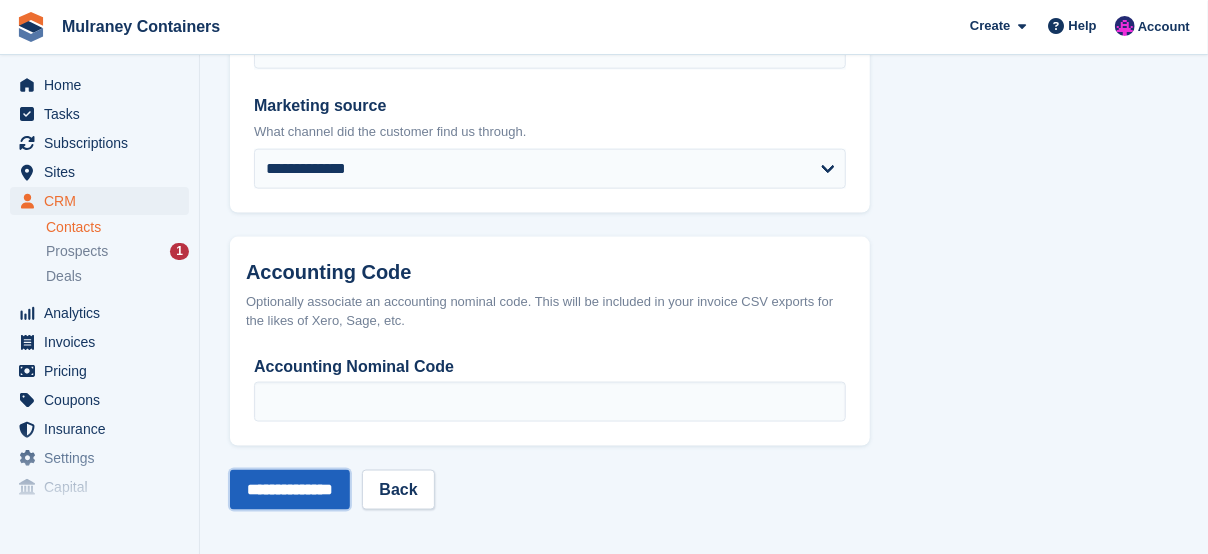 click on "**********" at bounding box center [290, 490] 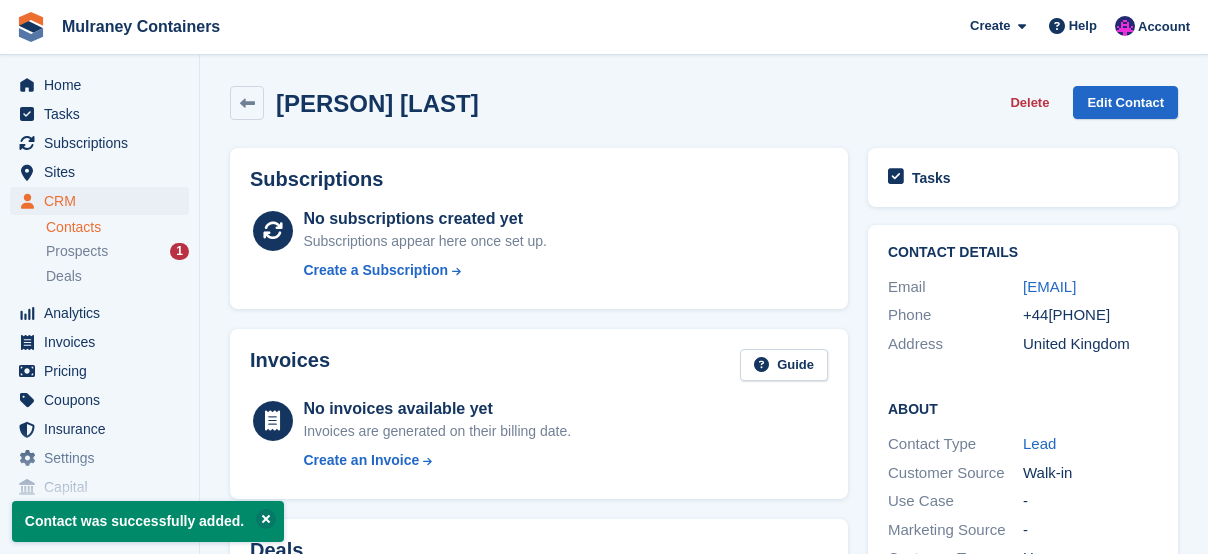 scroll, scrollTop: 0, scrollLeft: 0, axis: both 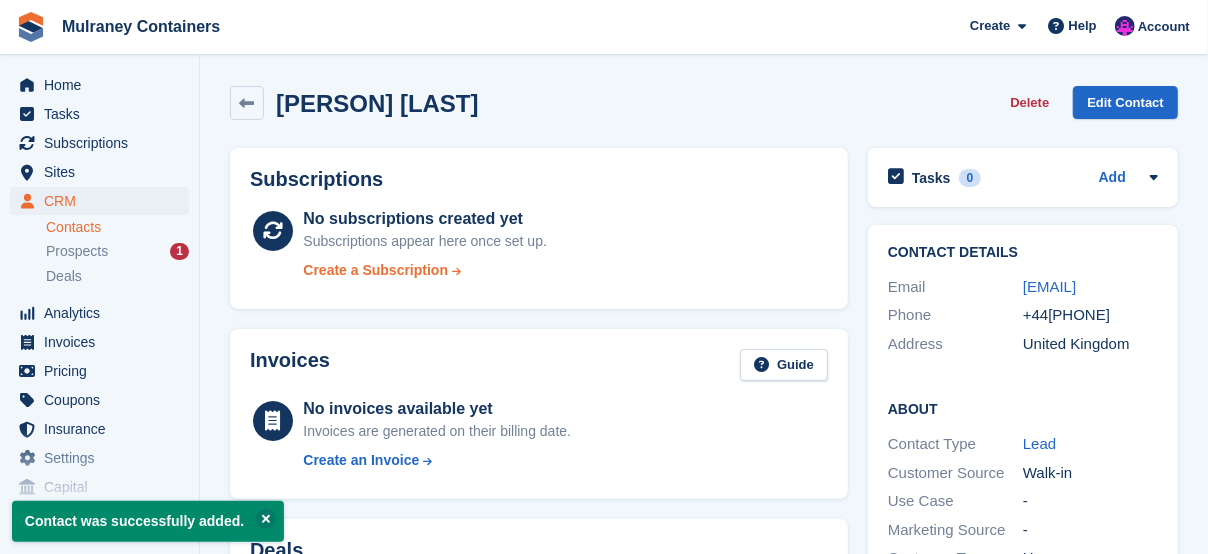 click on "Create a Subscription" at bounding box center (375, 270) 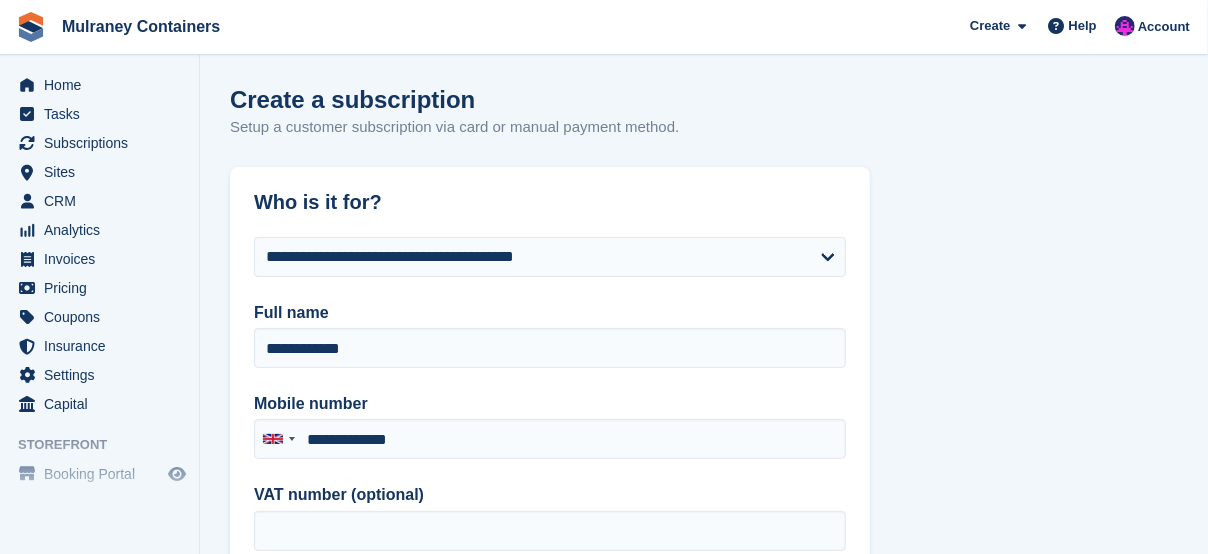 type on "**********" 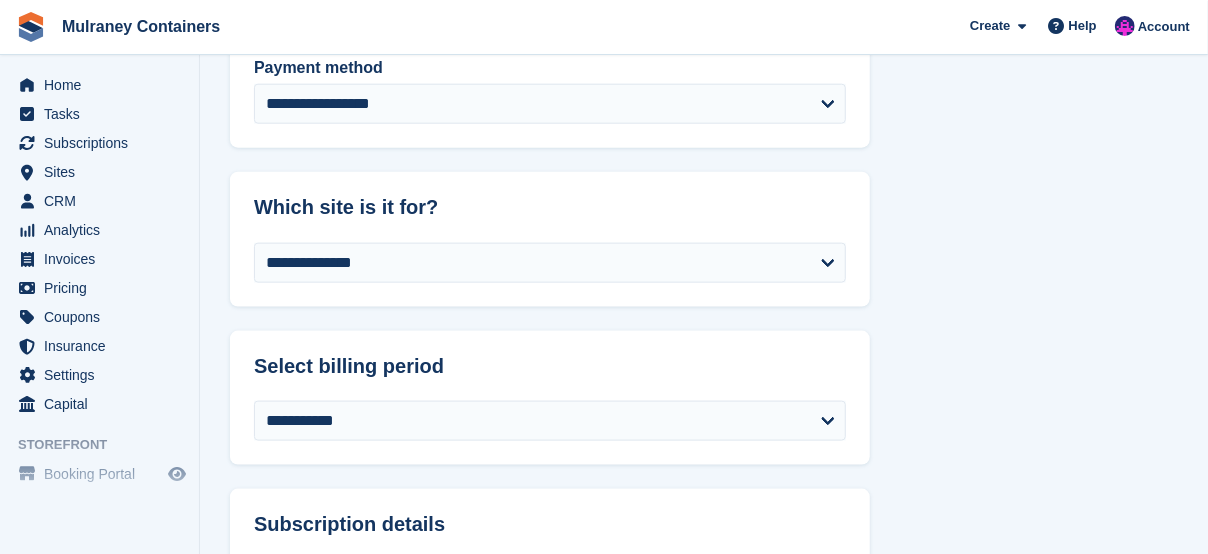 scroll, scrollTop: 1066, scrollLeft: 0, axis: vertical 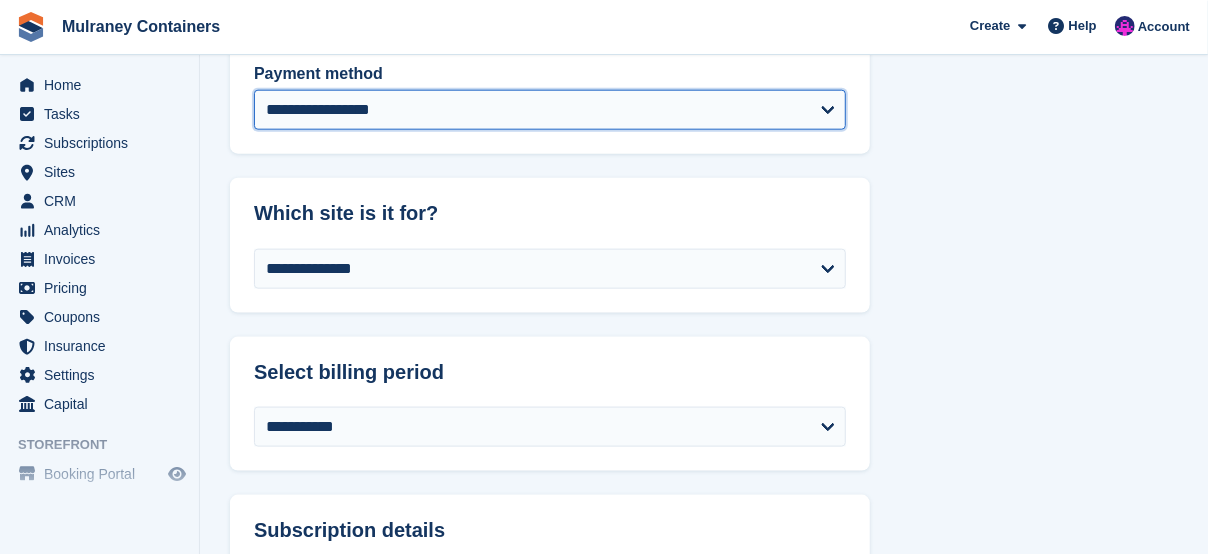 click on "**********" at bounding box center (550, 110) 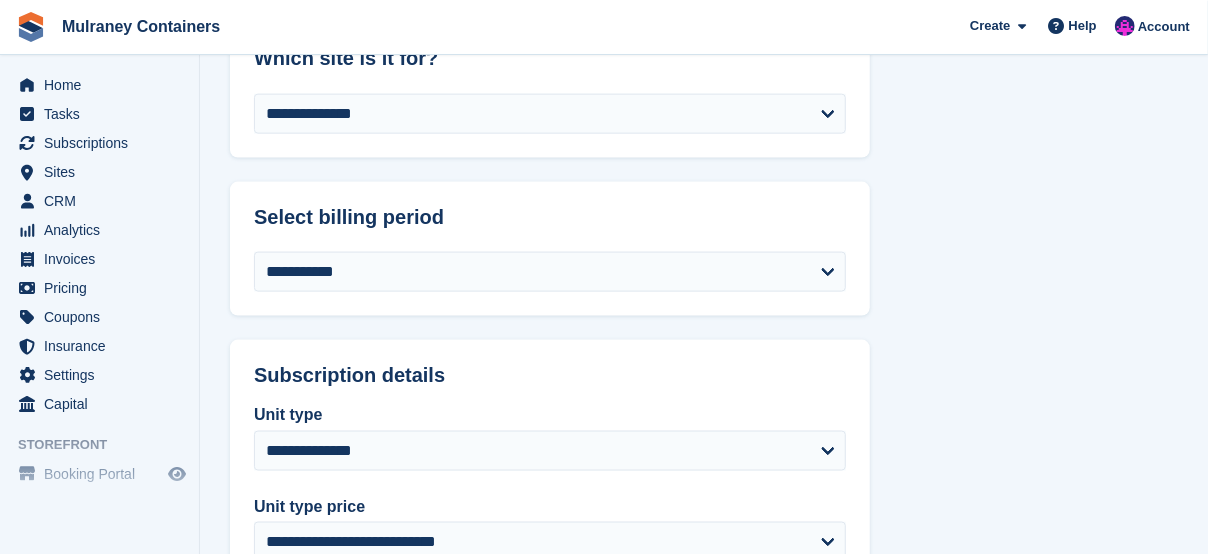 scroll, scrollTop: 1233, scrollLeft: 0, axis: vertical 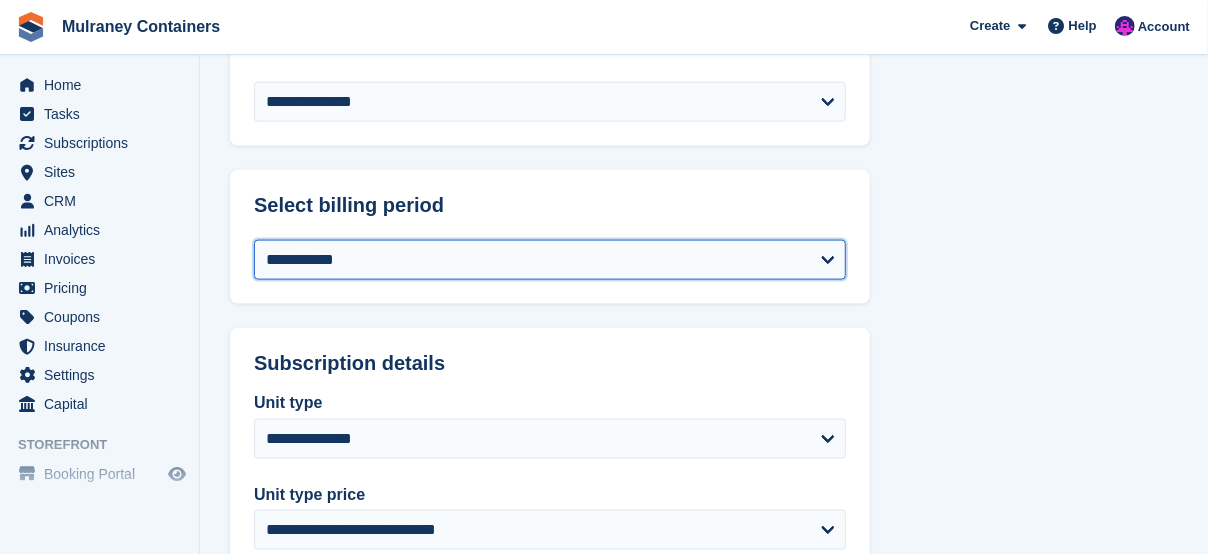 click on "**********" at bounding box center [550, 260] 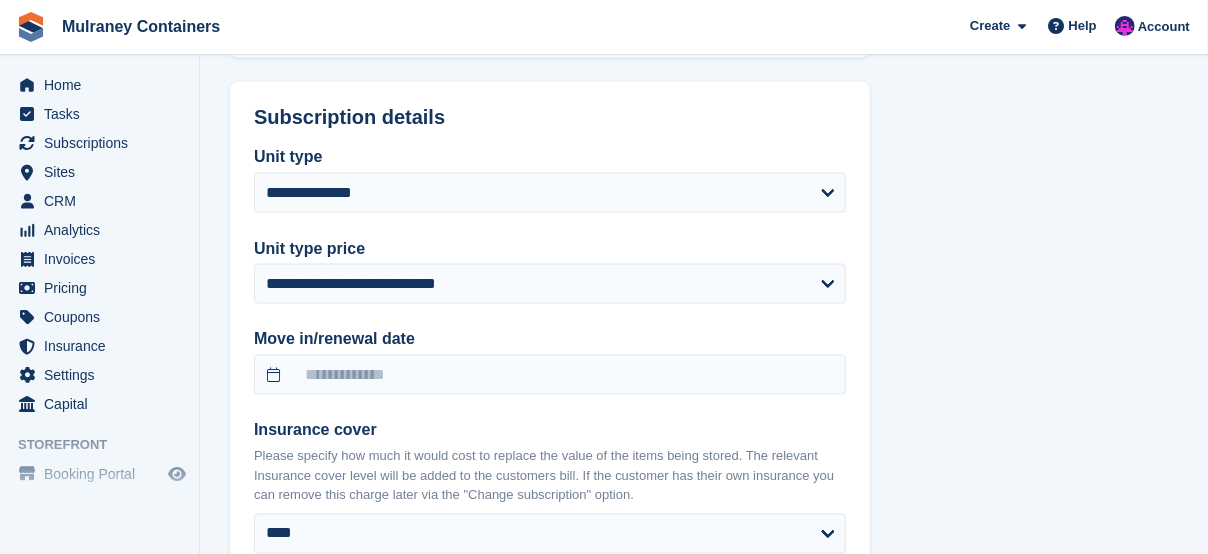 scroll, scrollTop: 1500, scrollLeft: 0, axis: vertical 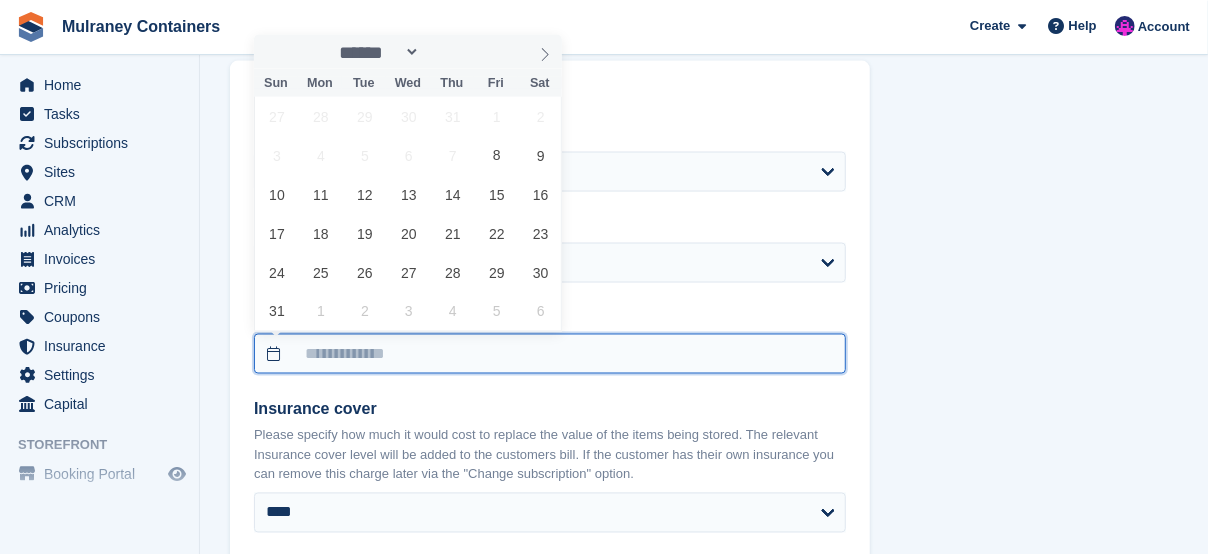click at bounding box center (550, 354) 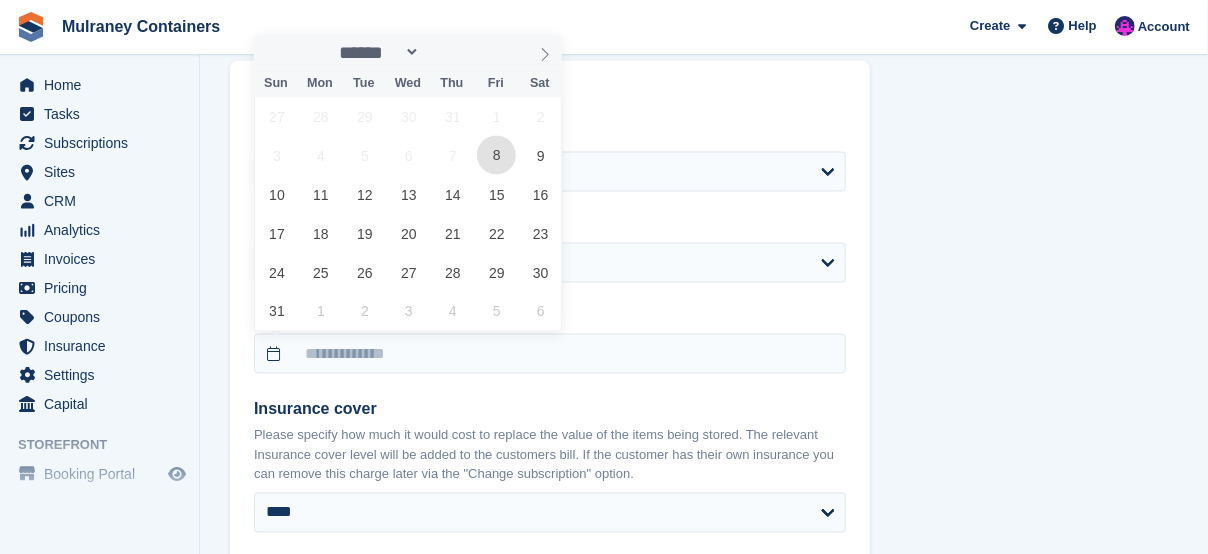click on "8" at bounding box center (496, 155) 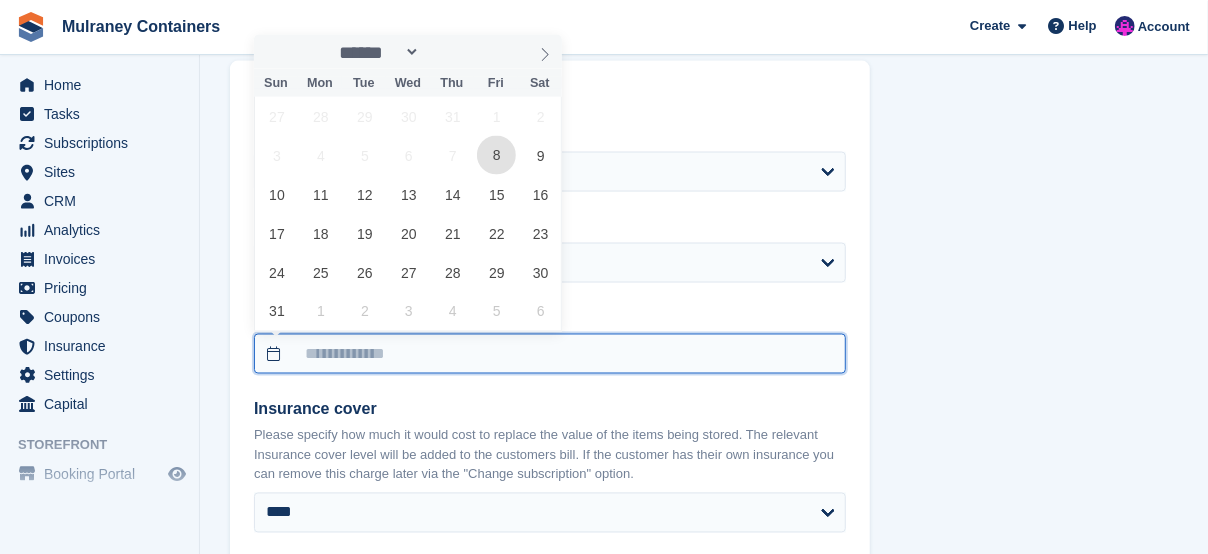 type on "**********" 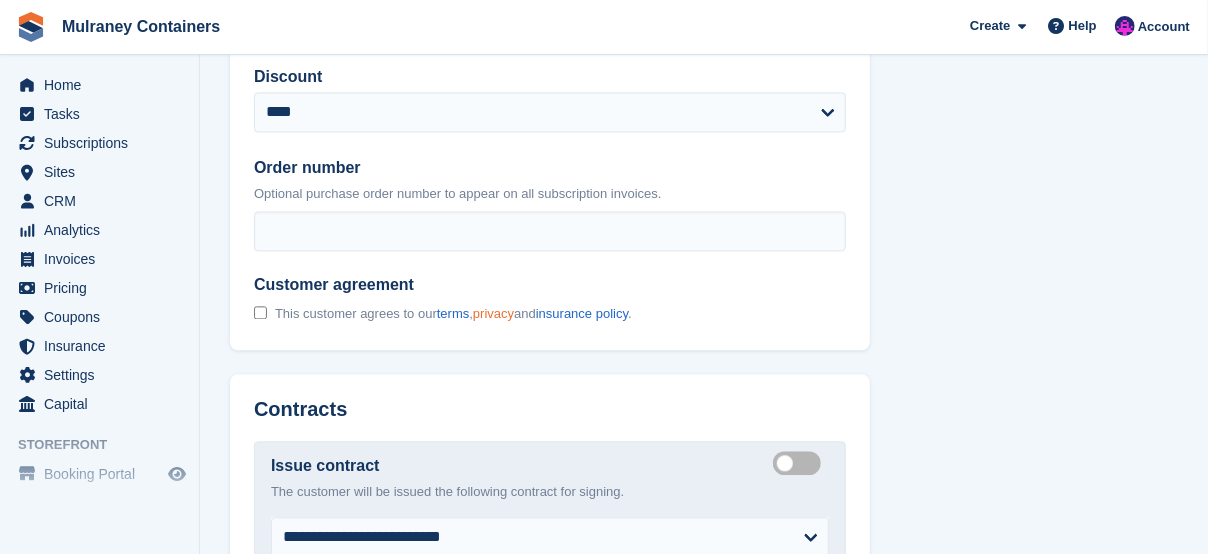 scroll, scrollTop: 2000, scrollLeft: 0, axis: vertical 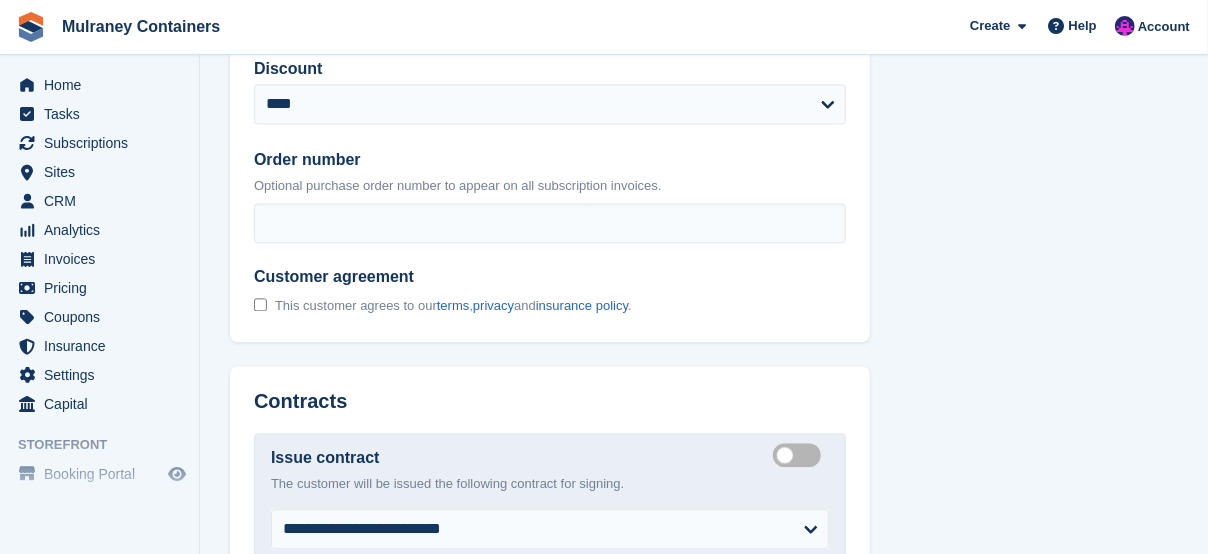 click on "**********" at bounding box center [550, -25] 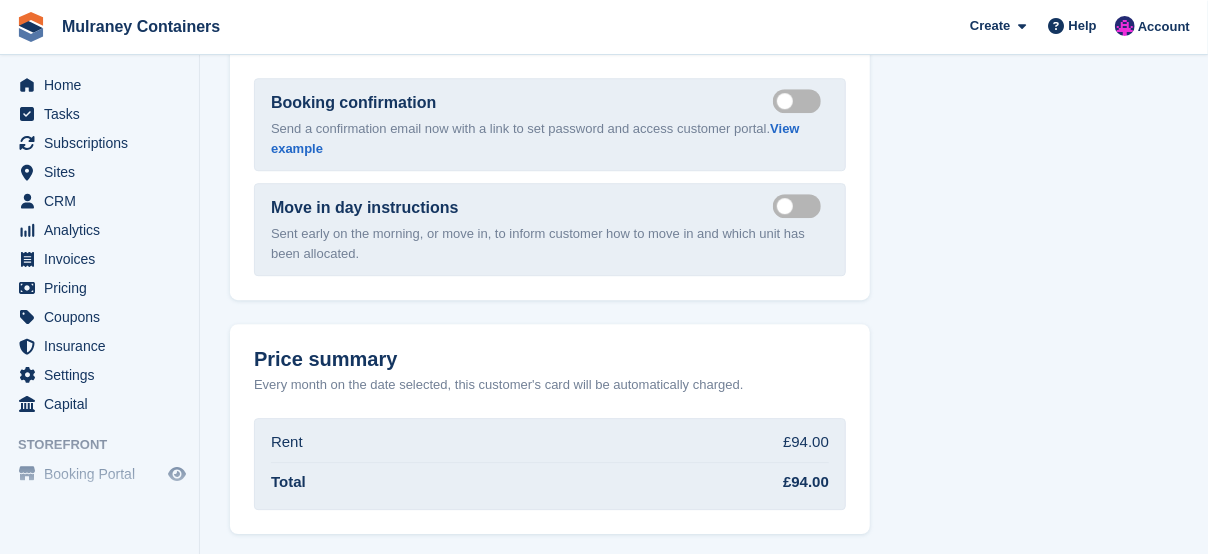 scroll, scrollTop: 2730, scrollLeft: 0, axis: vertical 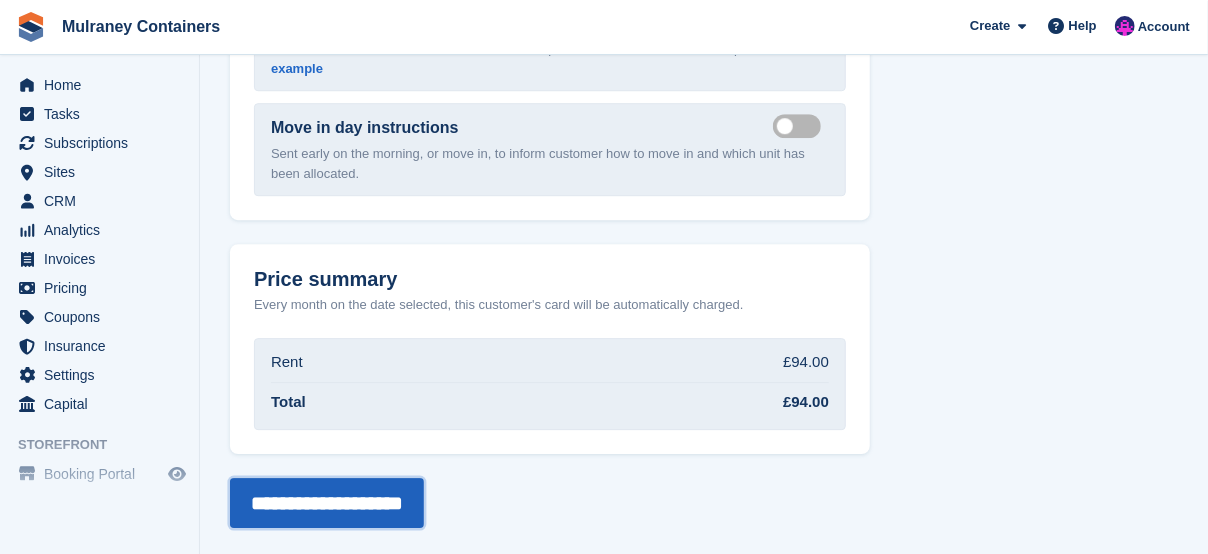 click on "**********" at bounding box center (327, 503) 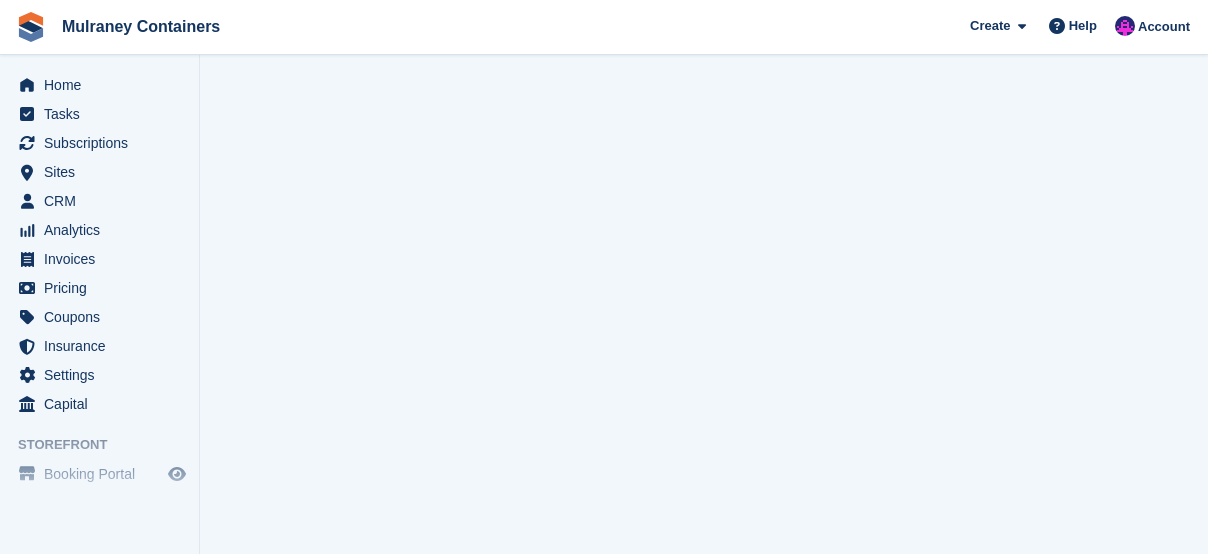 scroll, scrollTop: 0, scrollLeft: 0, axis: both 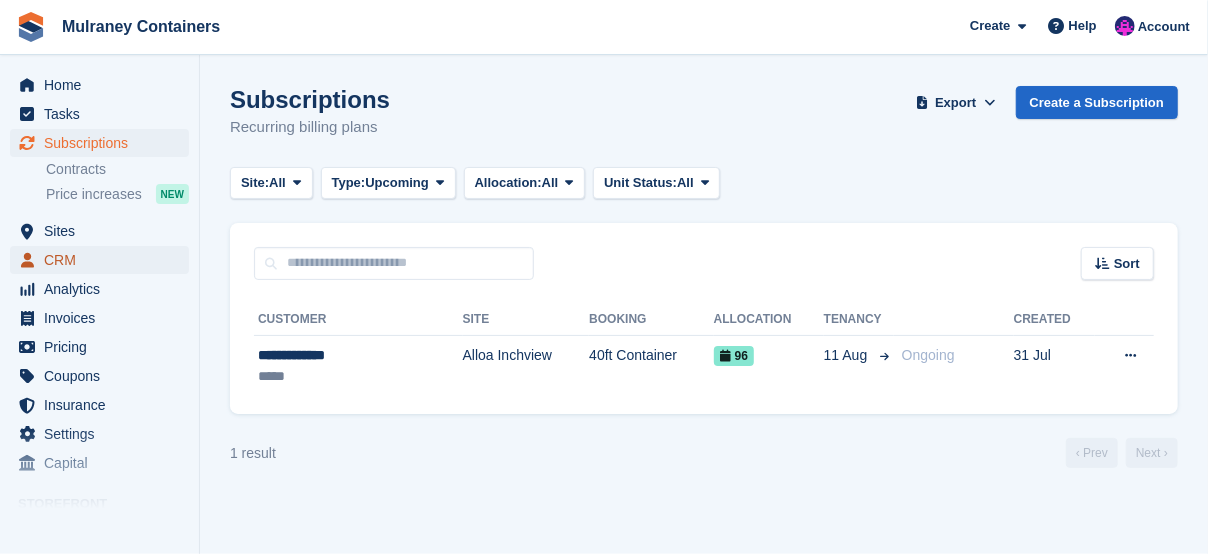 click on "CRM" at bounding box center [104, 260] 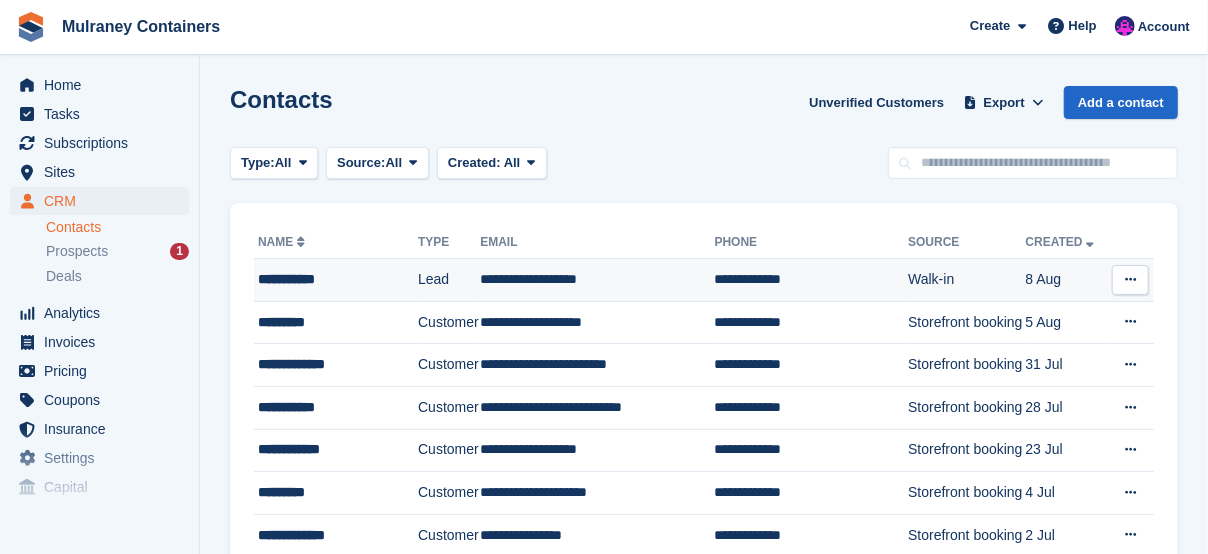 click on "**********" at bounding box center [336, 279] 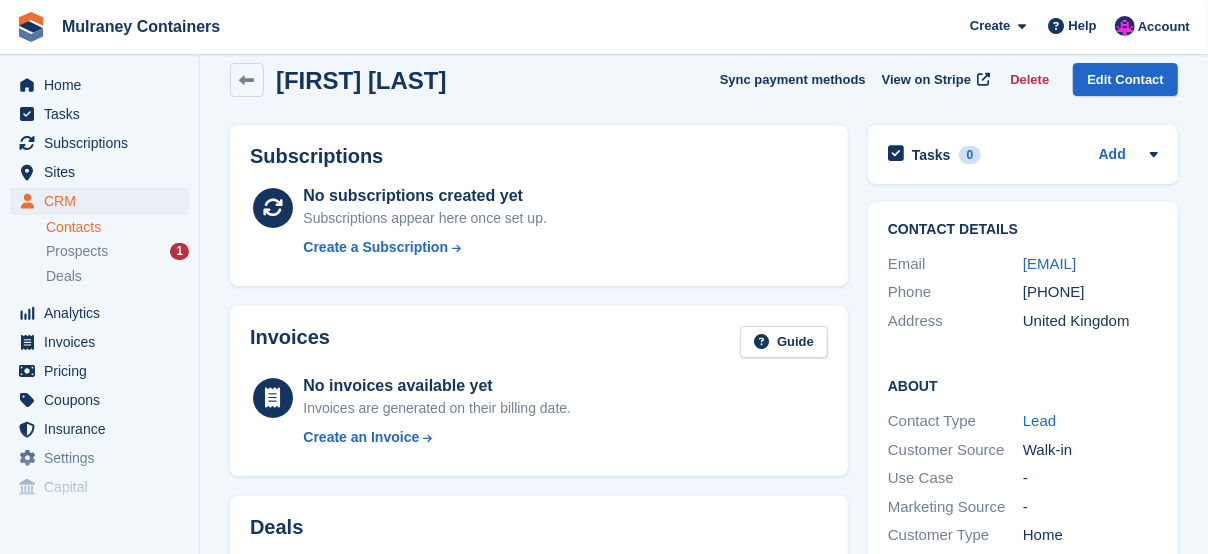 scroll, scrollTop: 0, scrollLeft: 0, axis: both 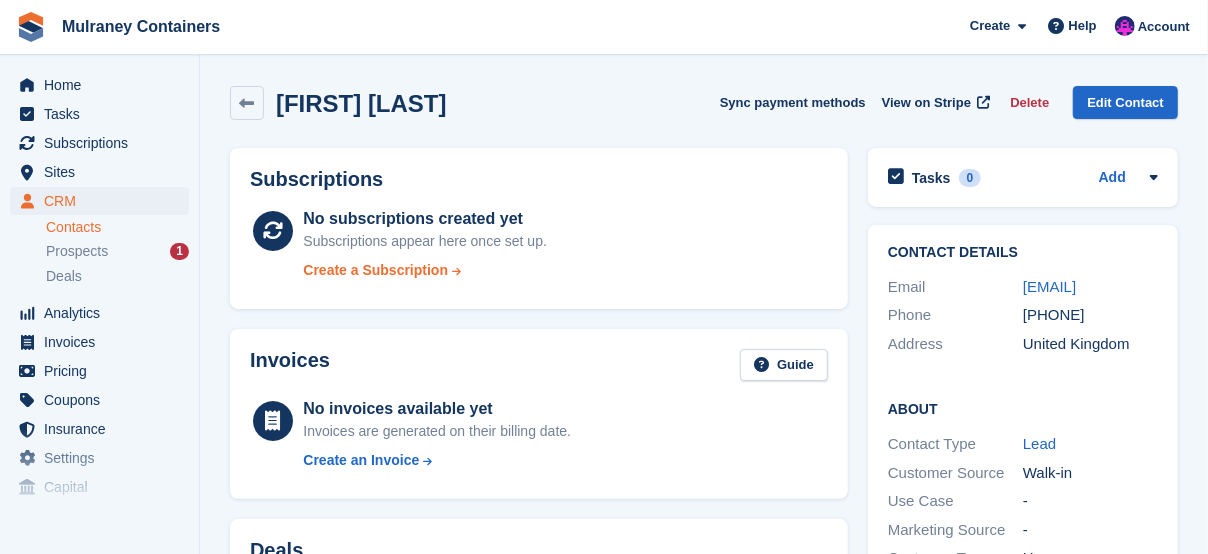 click on "Create a Subscription" at bounding box center [375, 270] 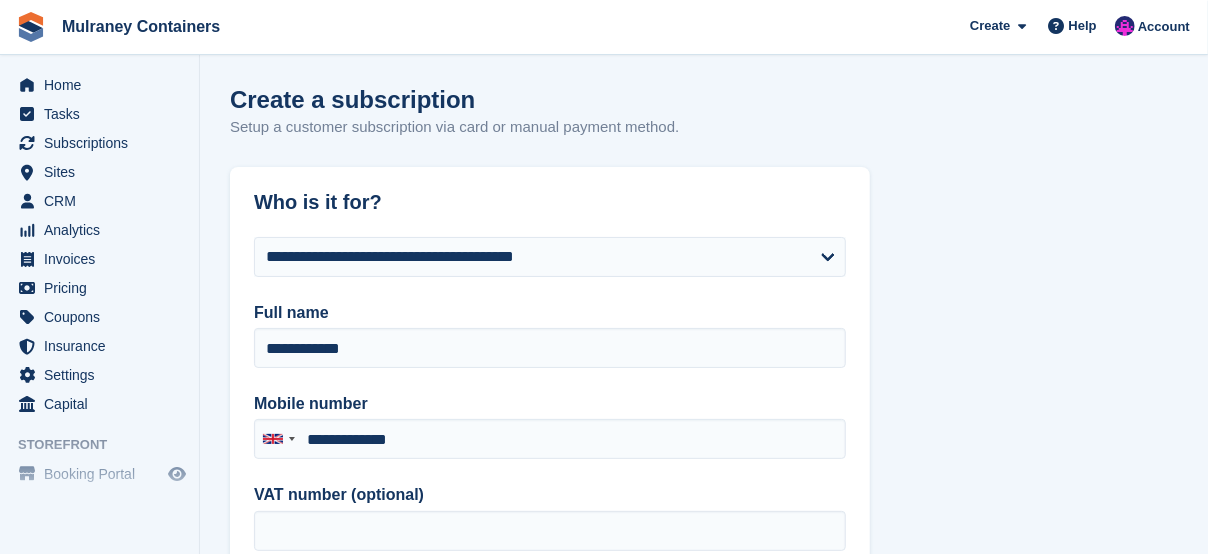 type on "**********" 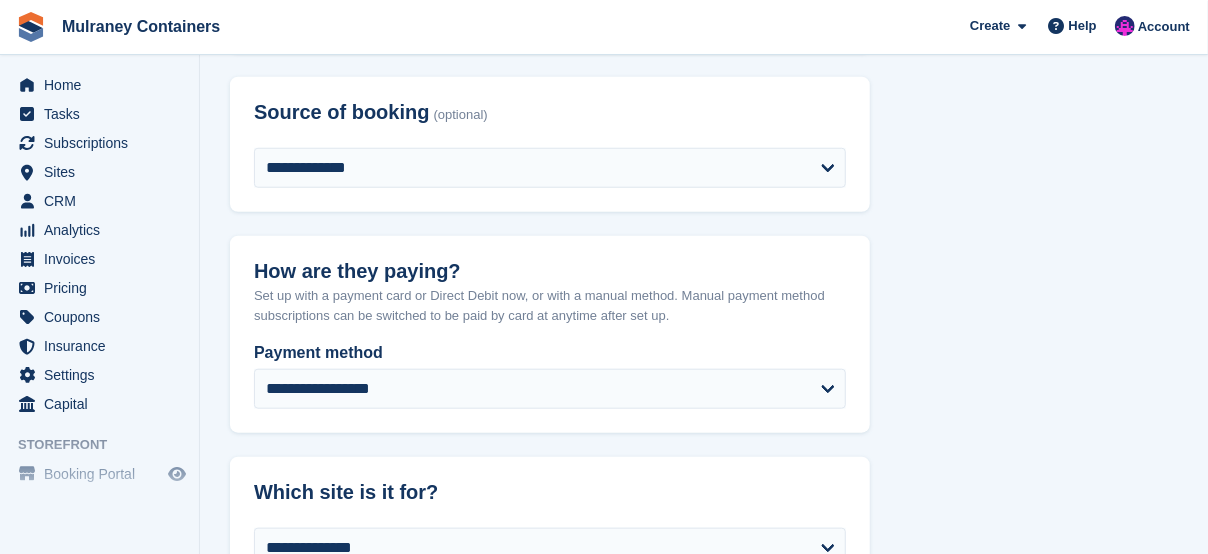 scroll, scrollTop: 866, scrollLeft: 0, axis: vertical 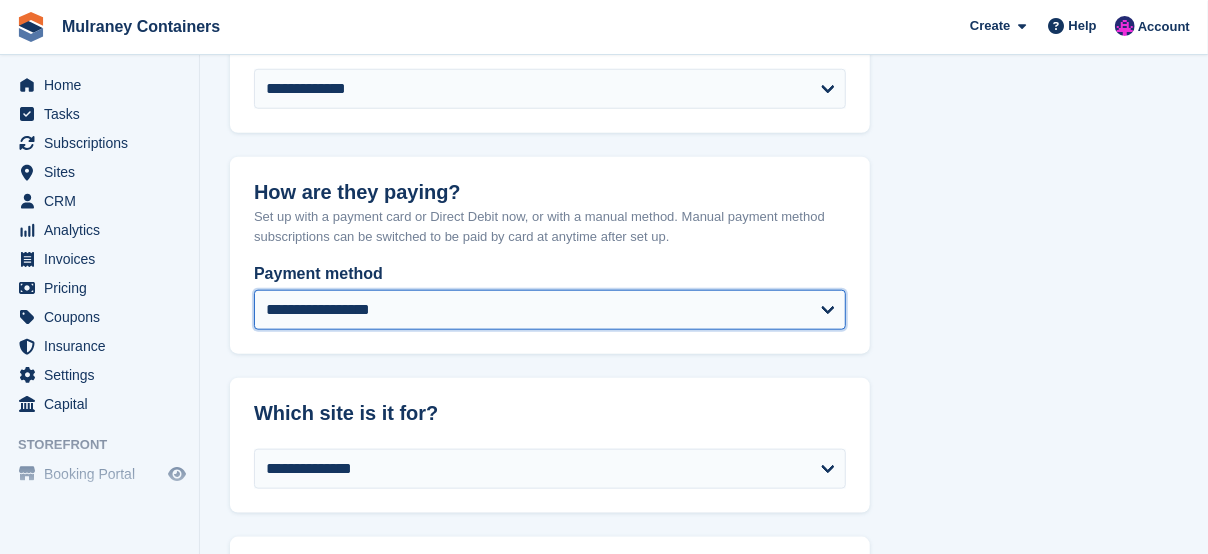 click on "**********" at bounding box center (550, 310) 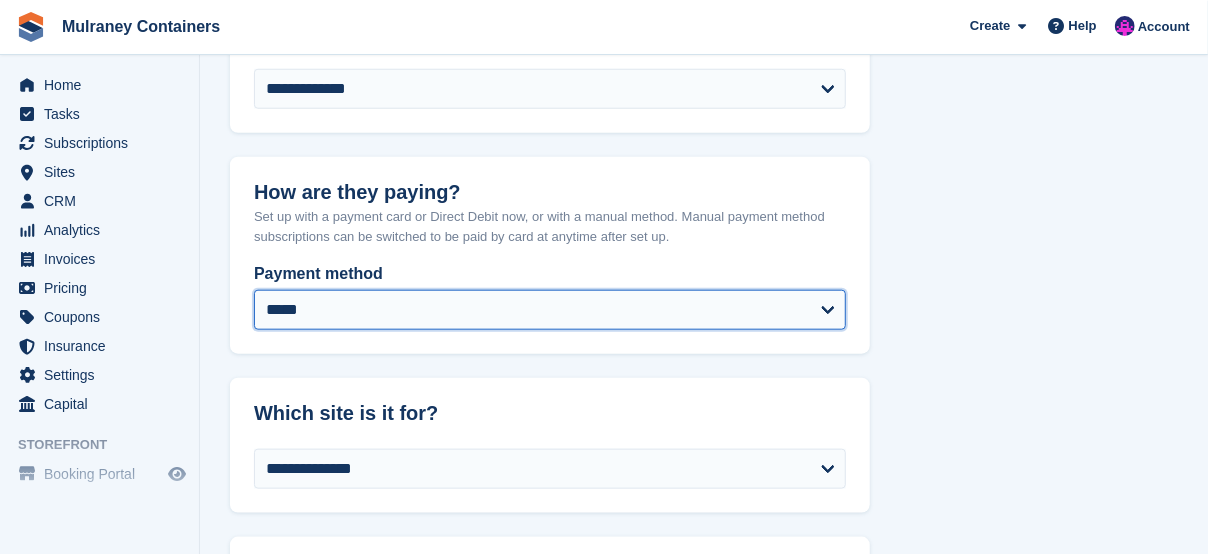 click on "**********" at bounding box center (550, 310) 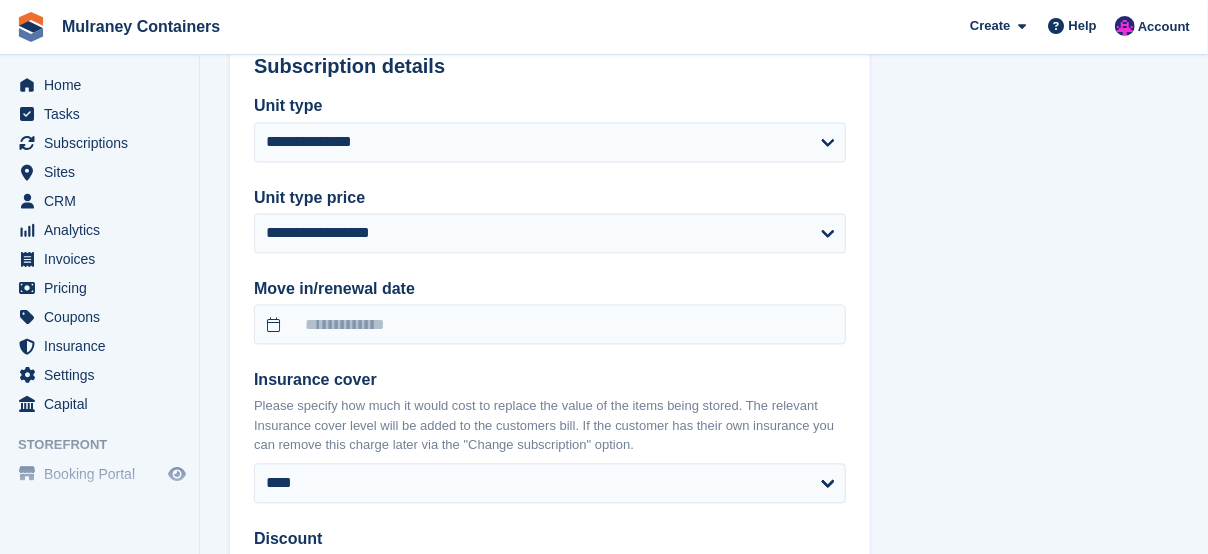 scroll, scrollTop: 1866, scrollLeft: 0, axis: vertical 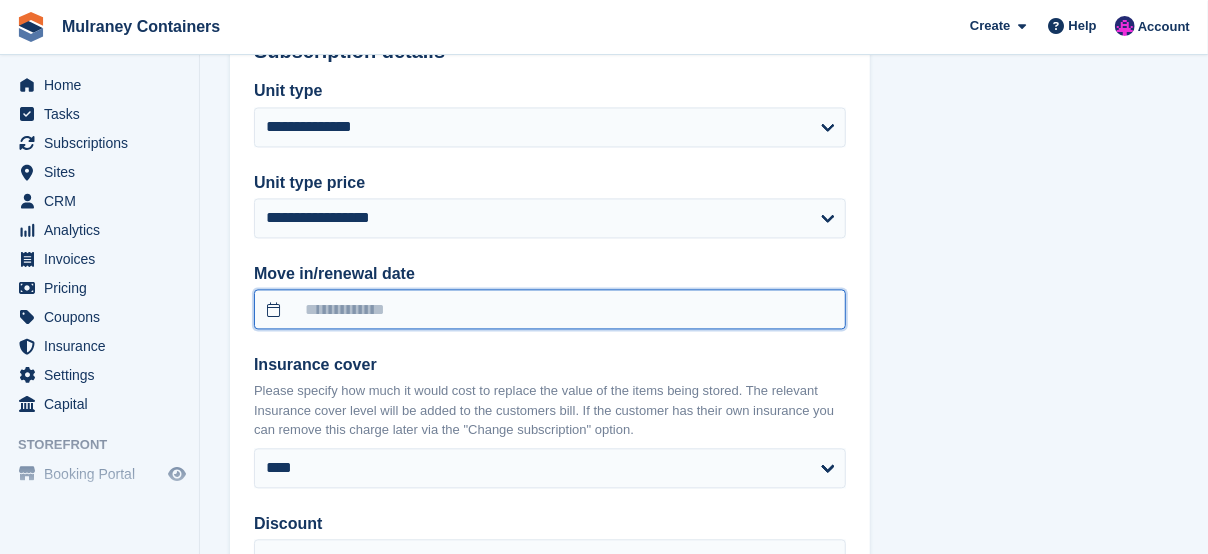 click at bounding box center (550, 309) 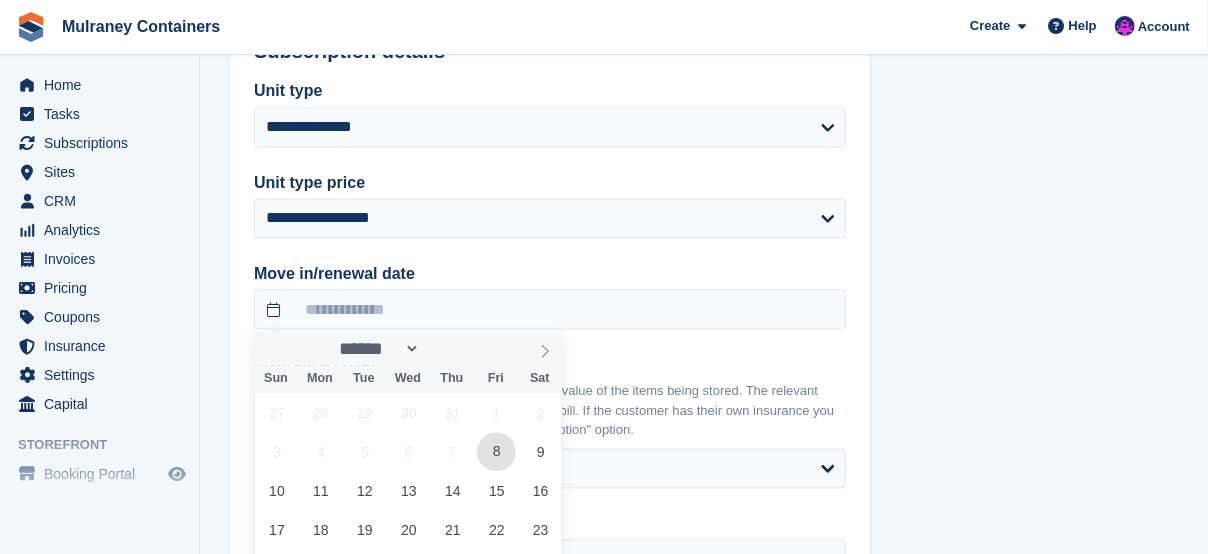 click on "8" at bounding box center [496, 451] 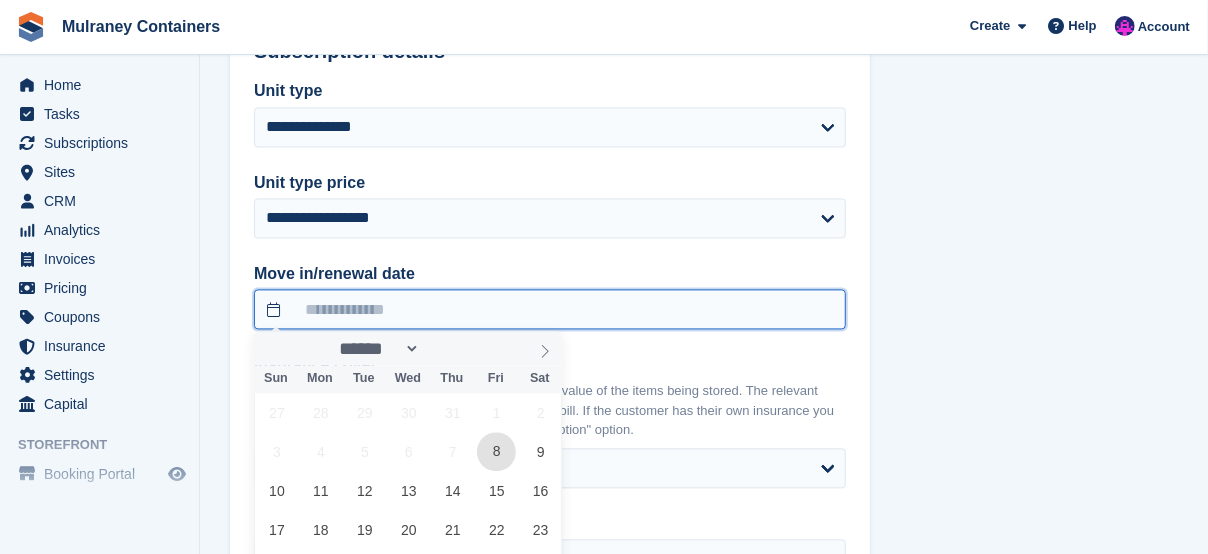 type on "**********" 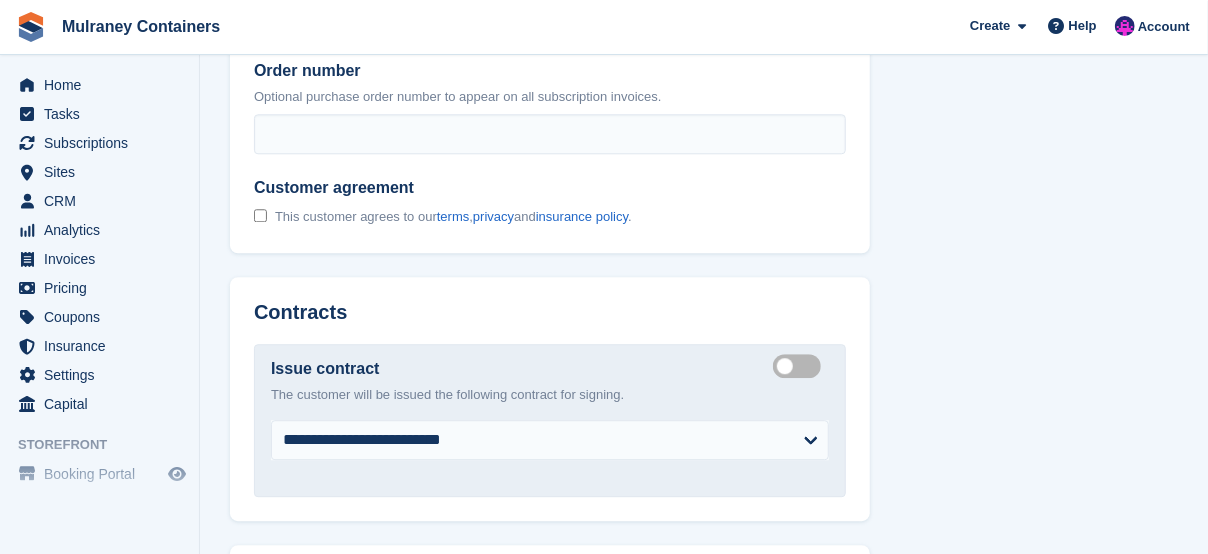 scroll, scrollTop: 2466, scrollLeft: 0, axis: vertical 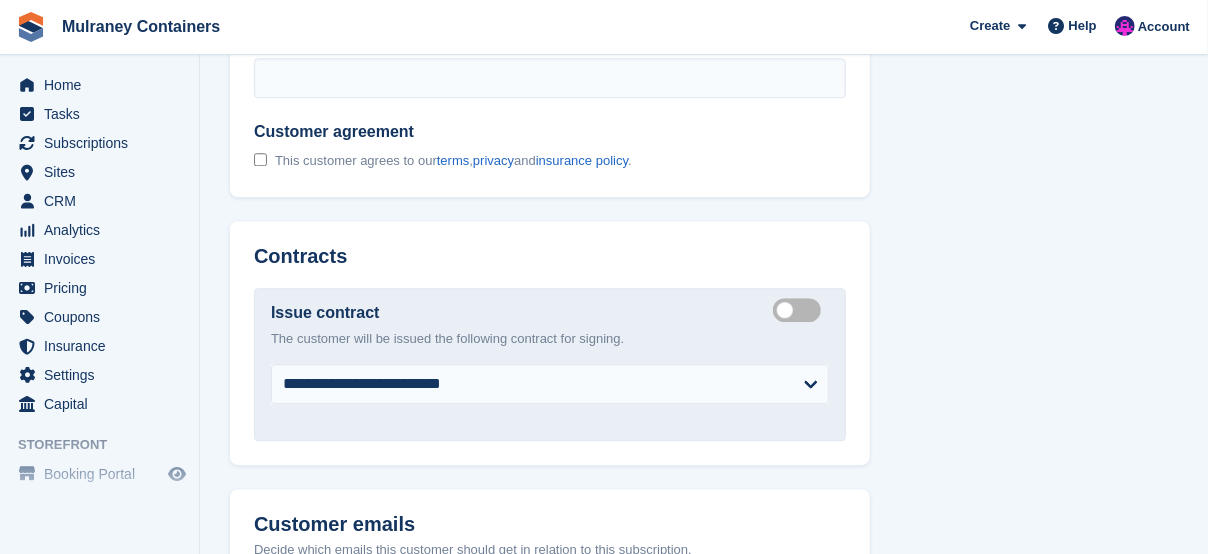 click on "This customer agrees to our  terms ,  privacy  and  insurance policy ." at bounding box center (453, 161) 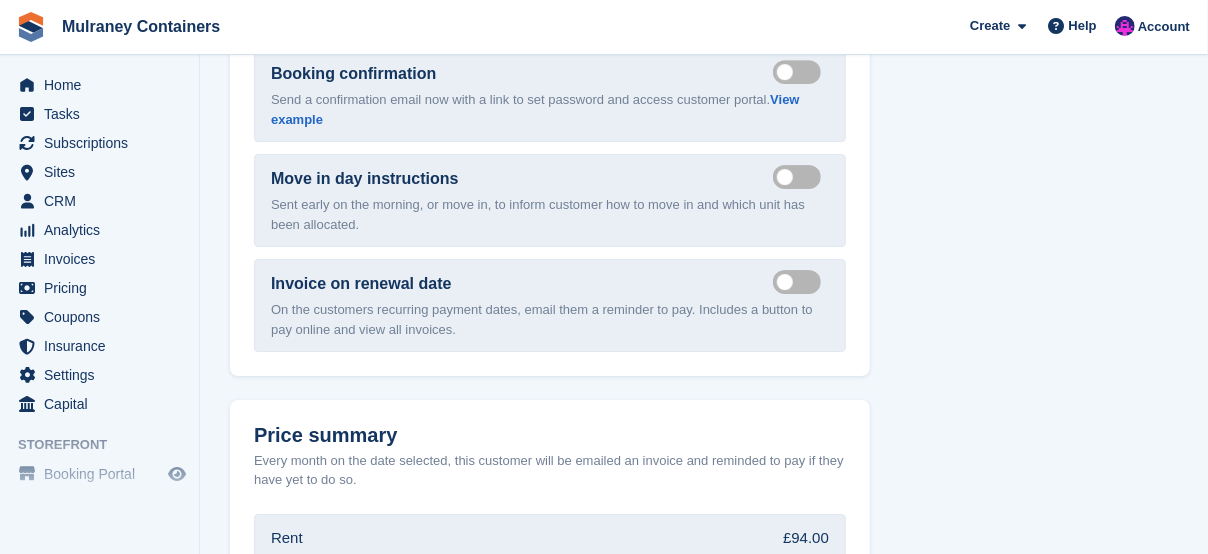 scroll, scrollTop: 3278, scrollLeft: 0, axis: vertical 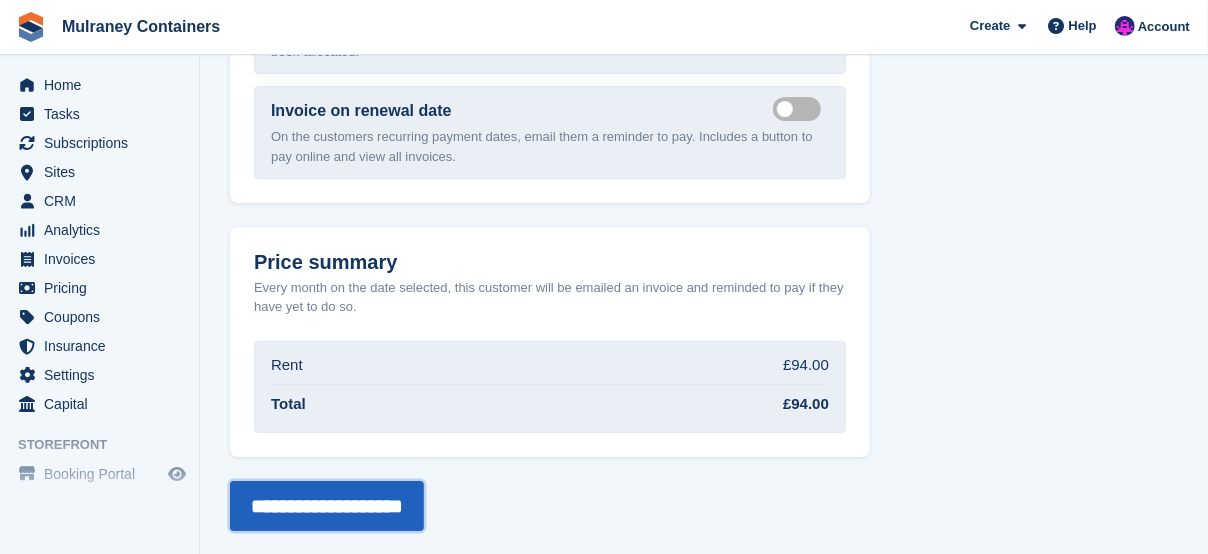 click on "**********" at bounding box center [327, 506] 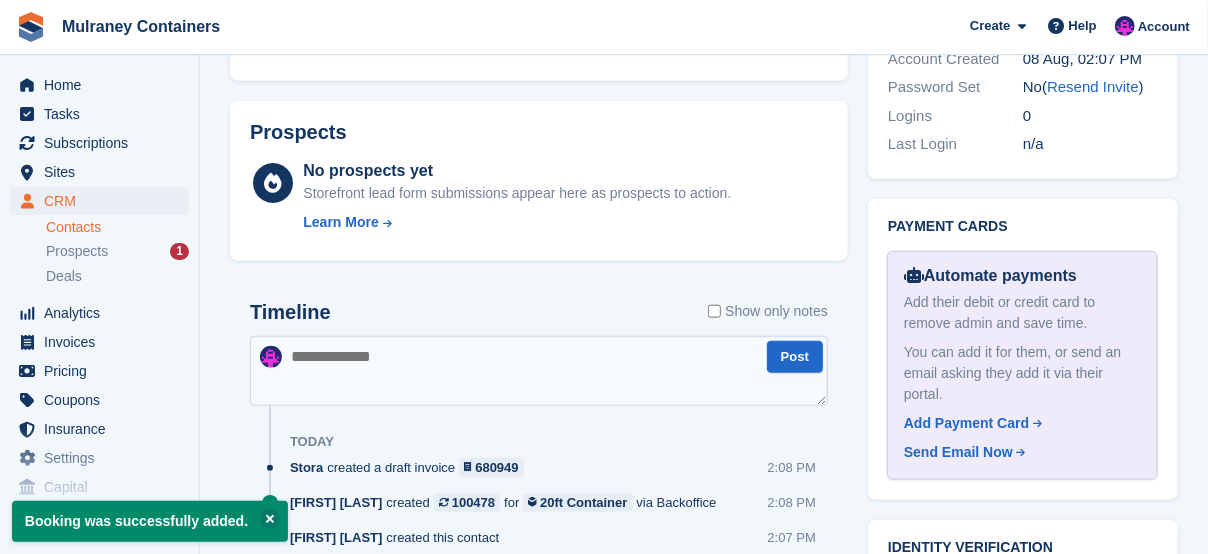 scroll, scrollTop: 833, scrollLeft: 0, axis: vertical 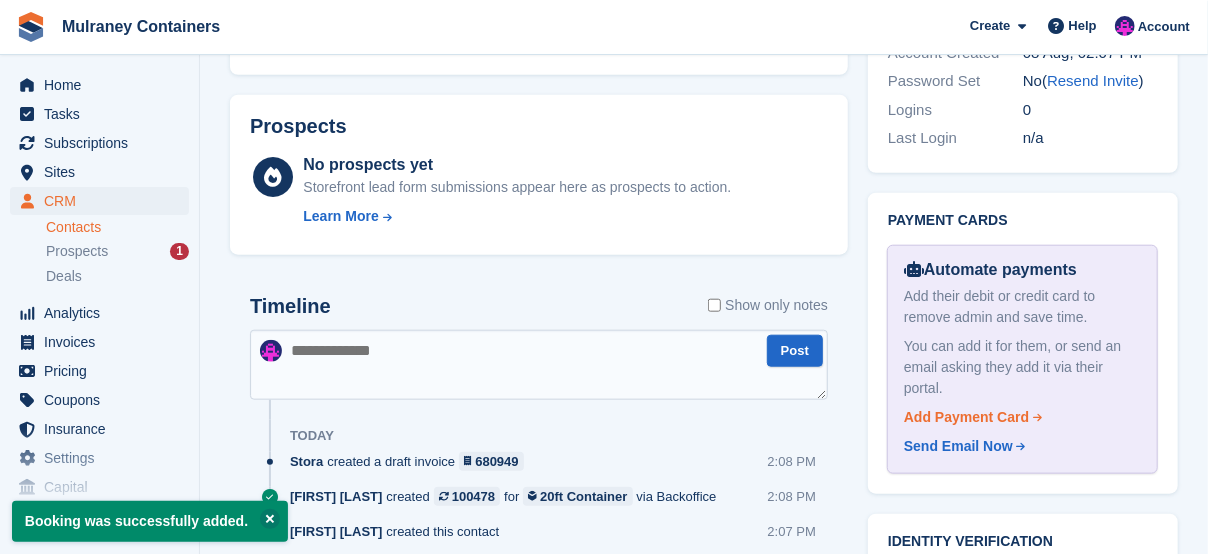 click on "Add Payment Card" at bounding box center (966, 417) 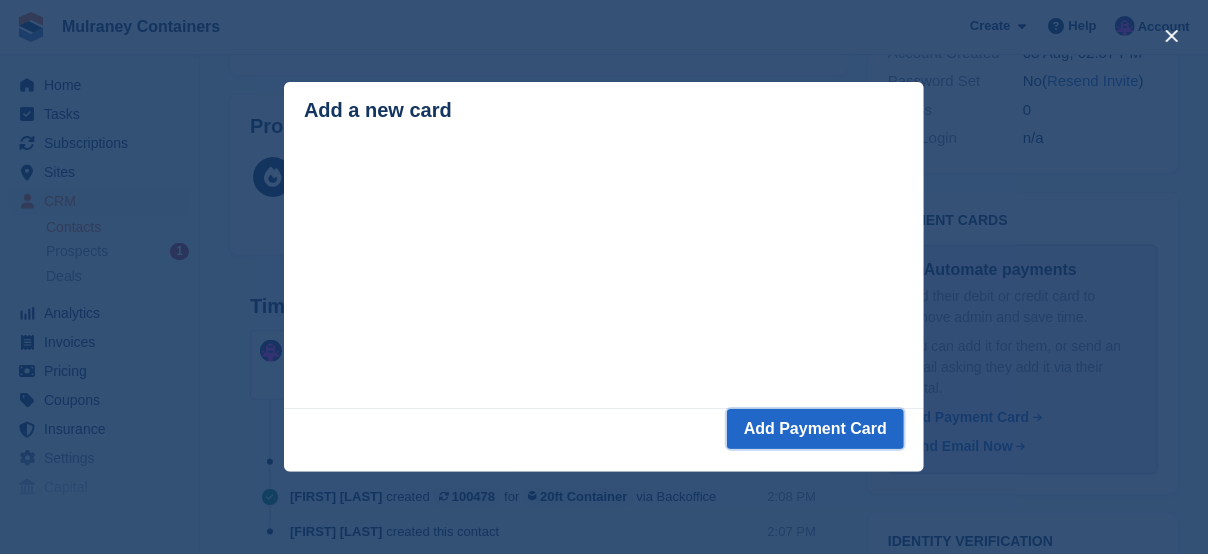 type 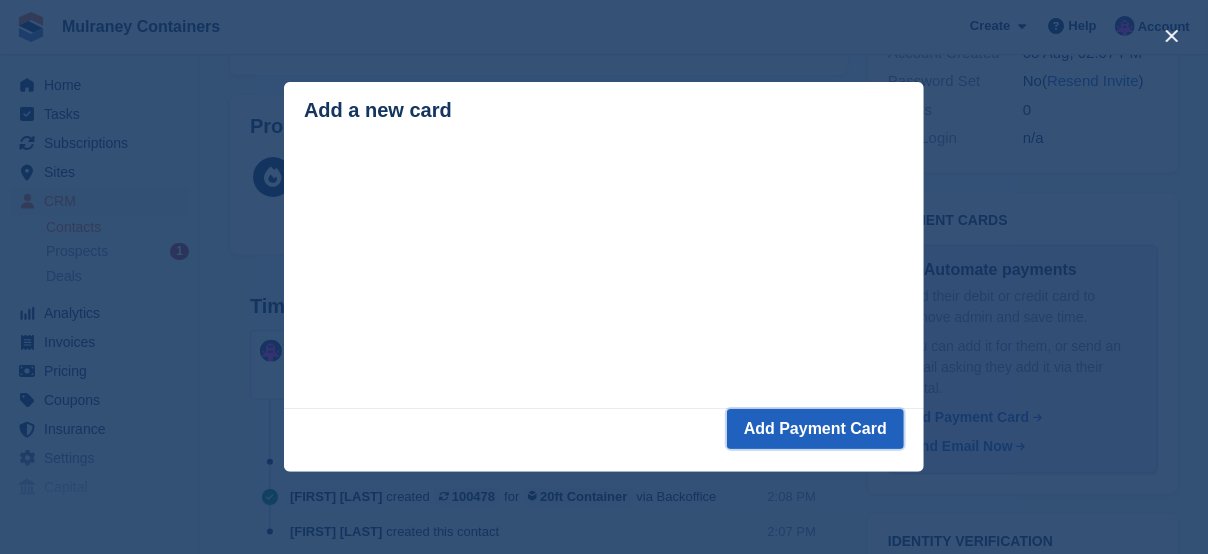click on "Add Payment Card" at bounding box center (815, 429) 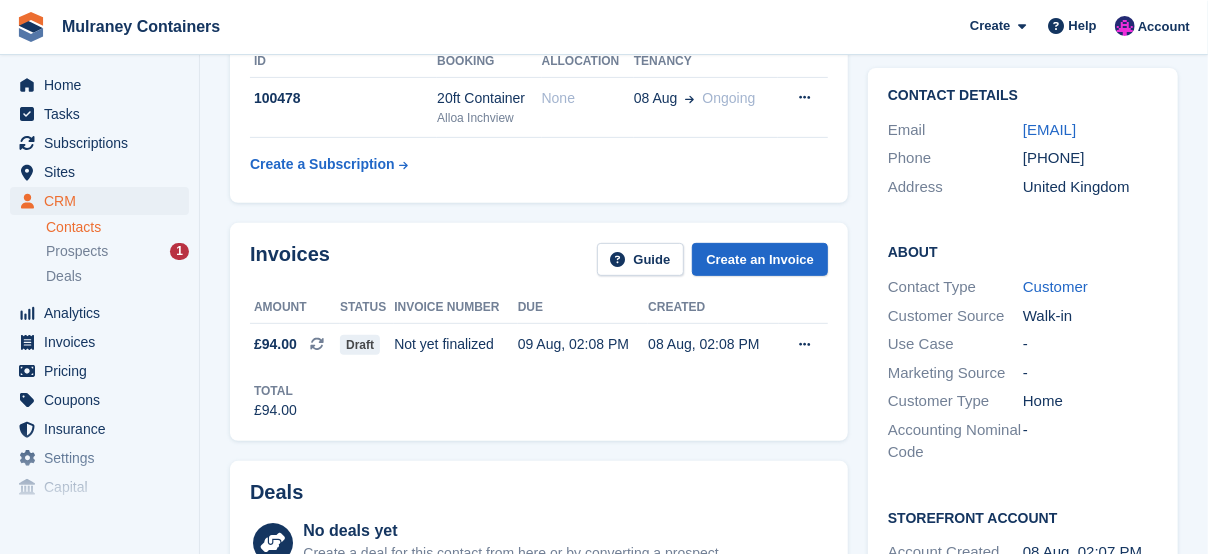 scroll, scrollTop: 333, scrollLeft: 0, axis: vertical 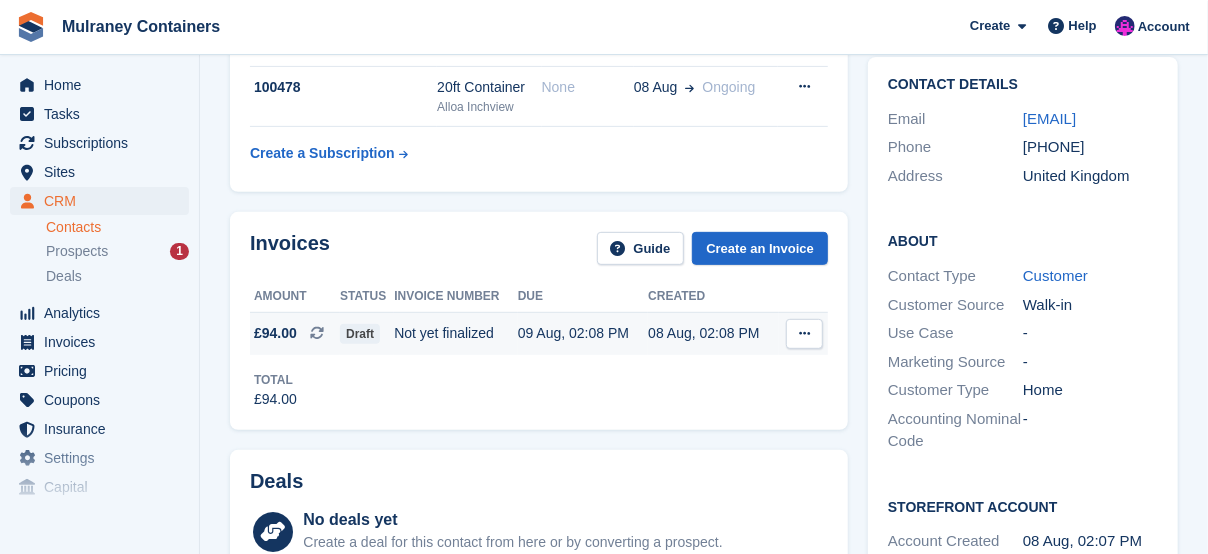 click at bounding box center [804, 333] 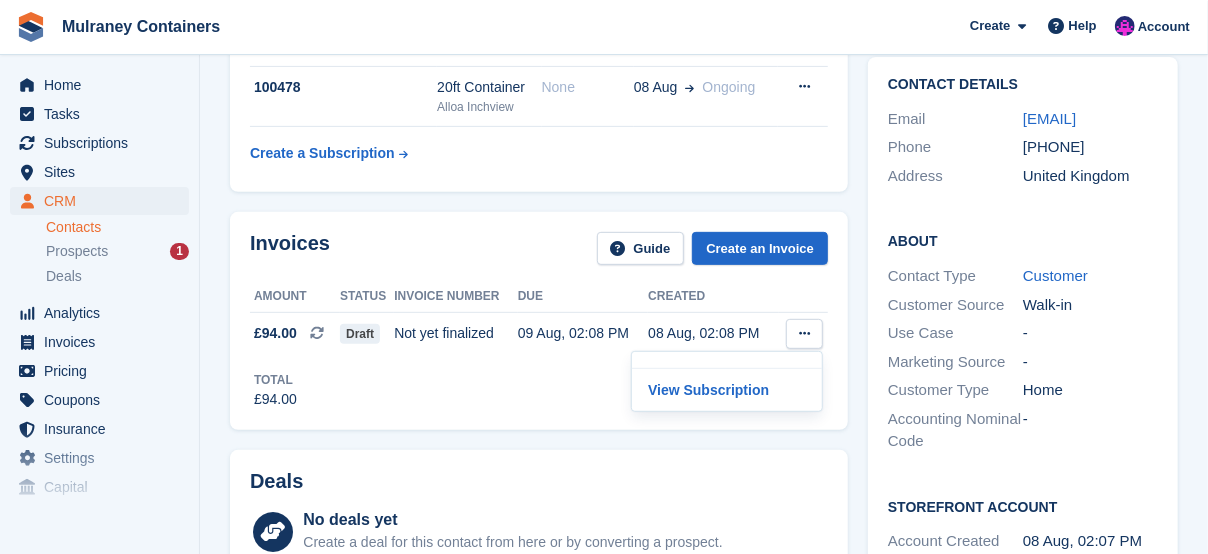 click at bounding box center [803, 297] 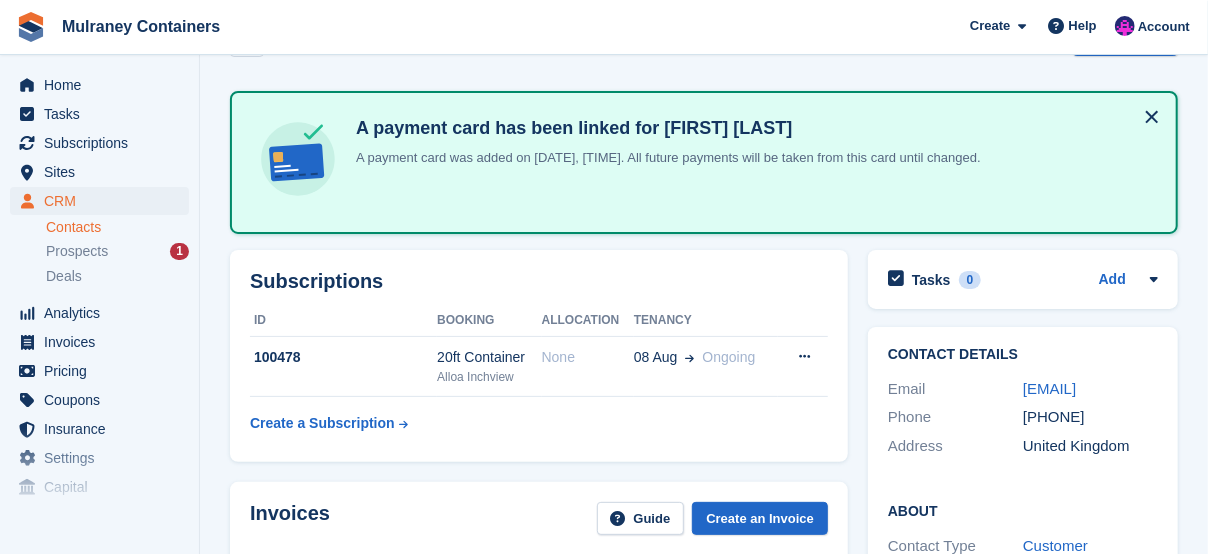 scroll, scrollTop: 0, scrollLeft: 0, axis: both 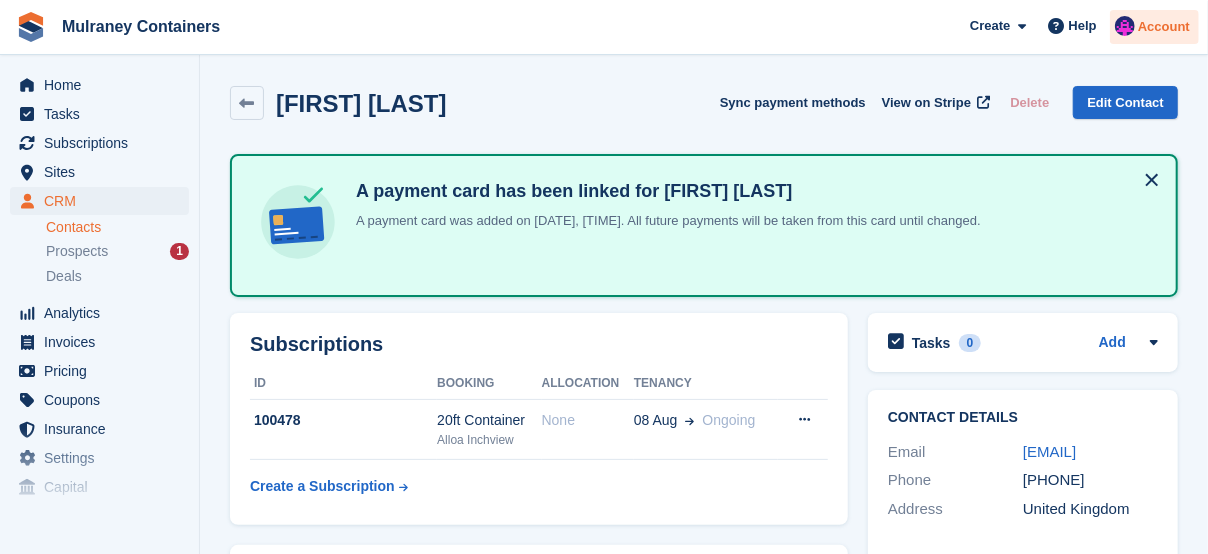 click on "Account" at bounding box center [1164, 27] 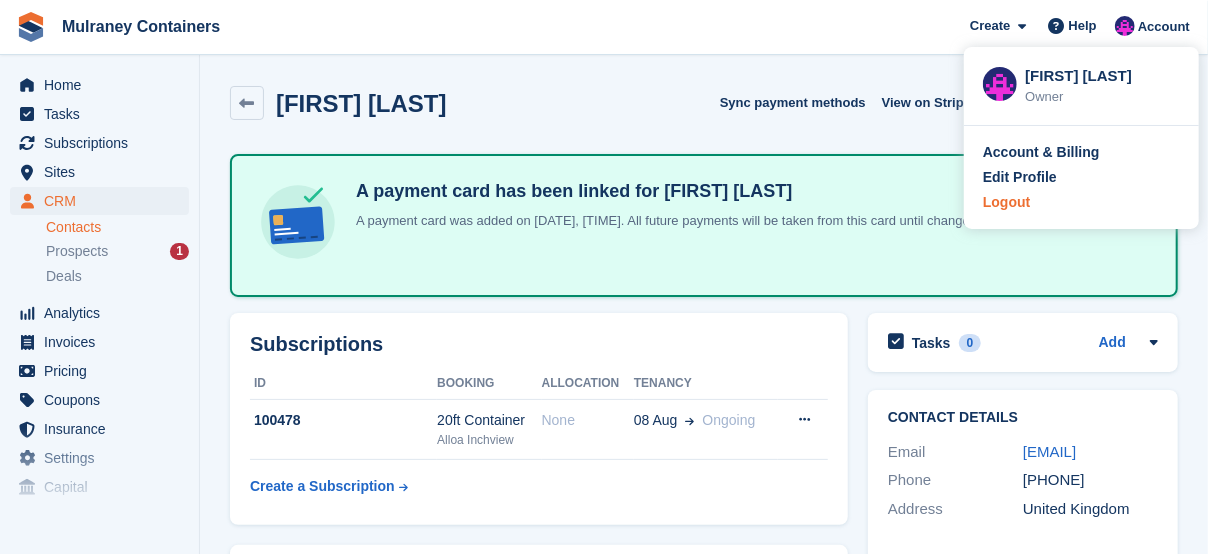 click on "Logout" at bounding box center (1006, 202) 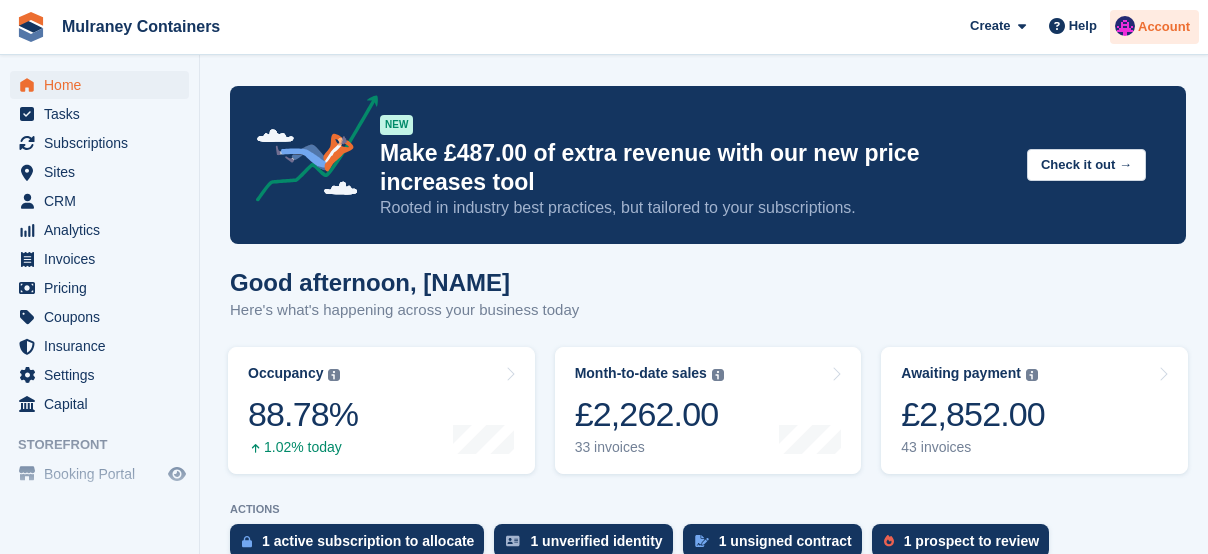 scroll, scrollTop: 0, scrollLeft: 0, axis: both 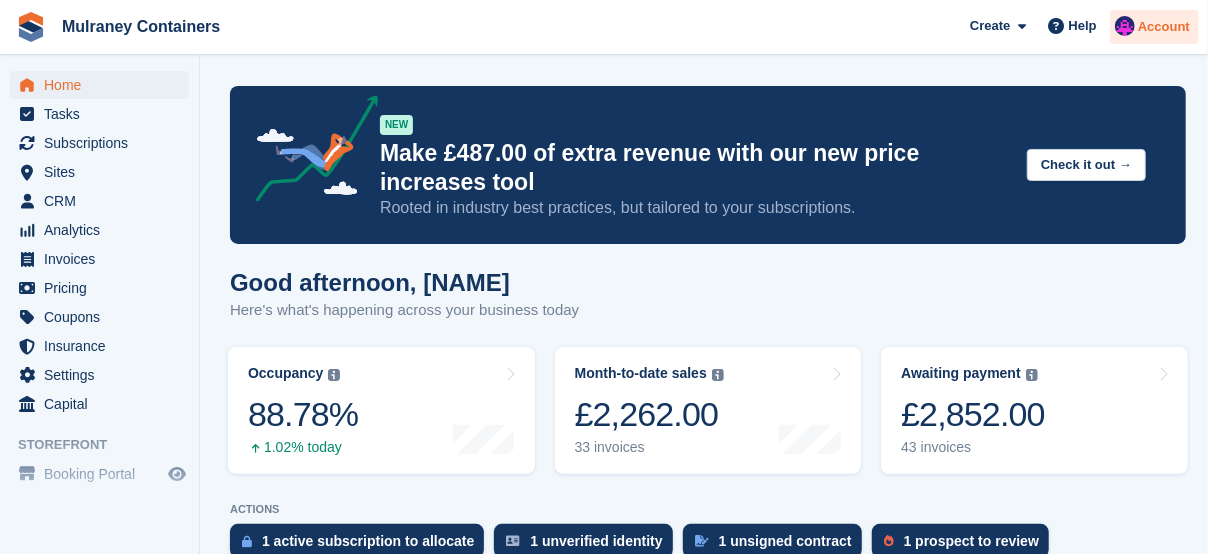 click on "Account" at bounding box center [1164, 27] 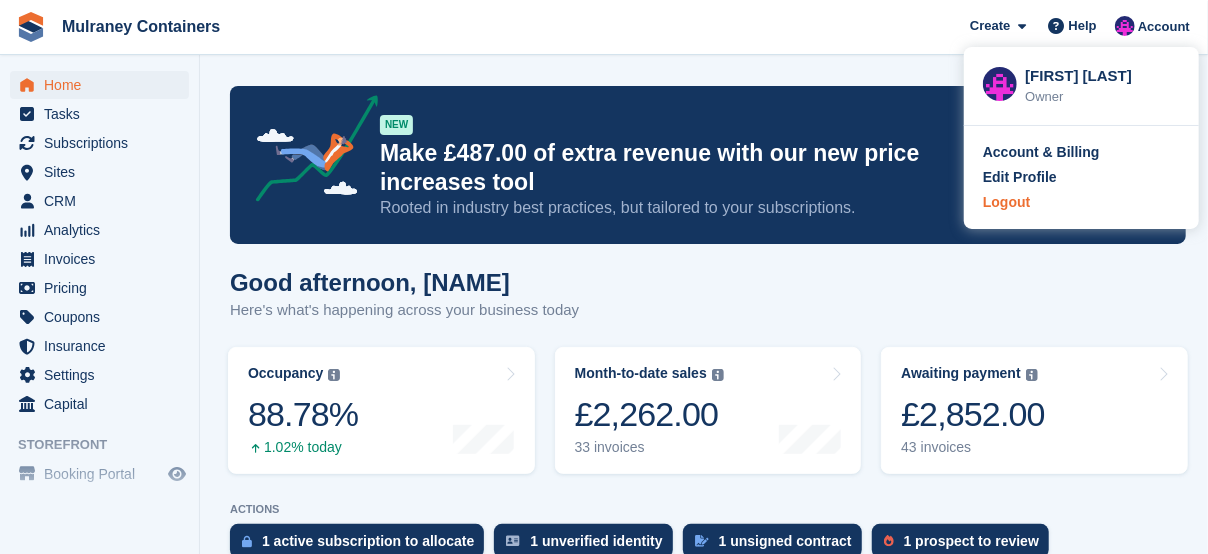 click on "Logout" at bounding box center [1006, 202] 